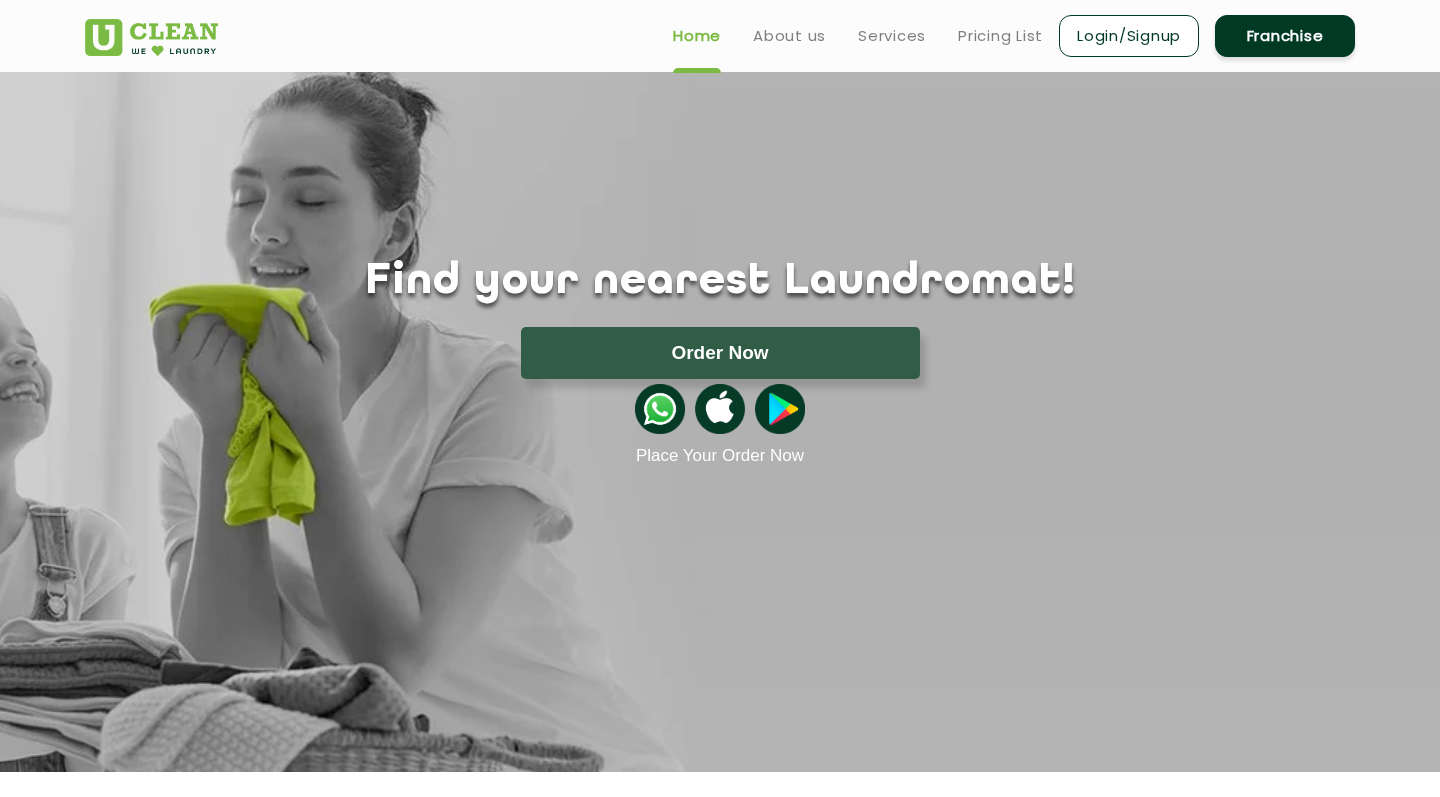 scroll, scrollTop: 0, scrollLeft: 0, axis: both 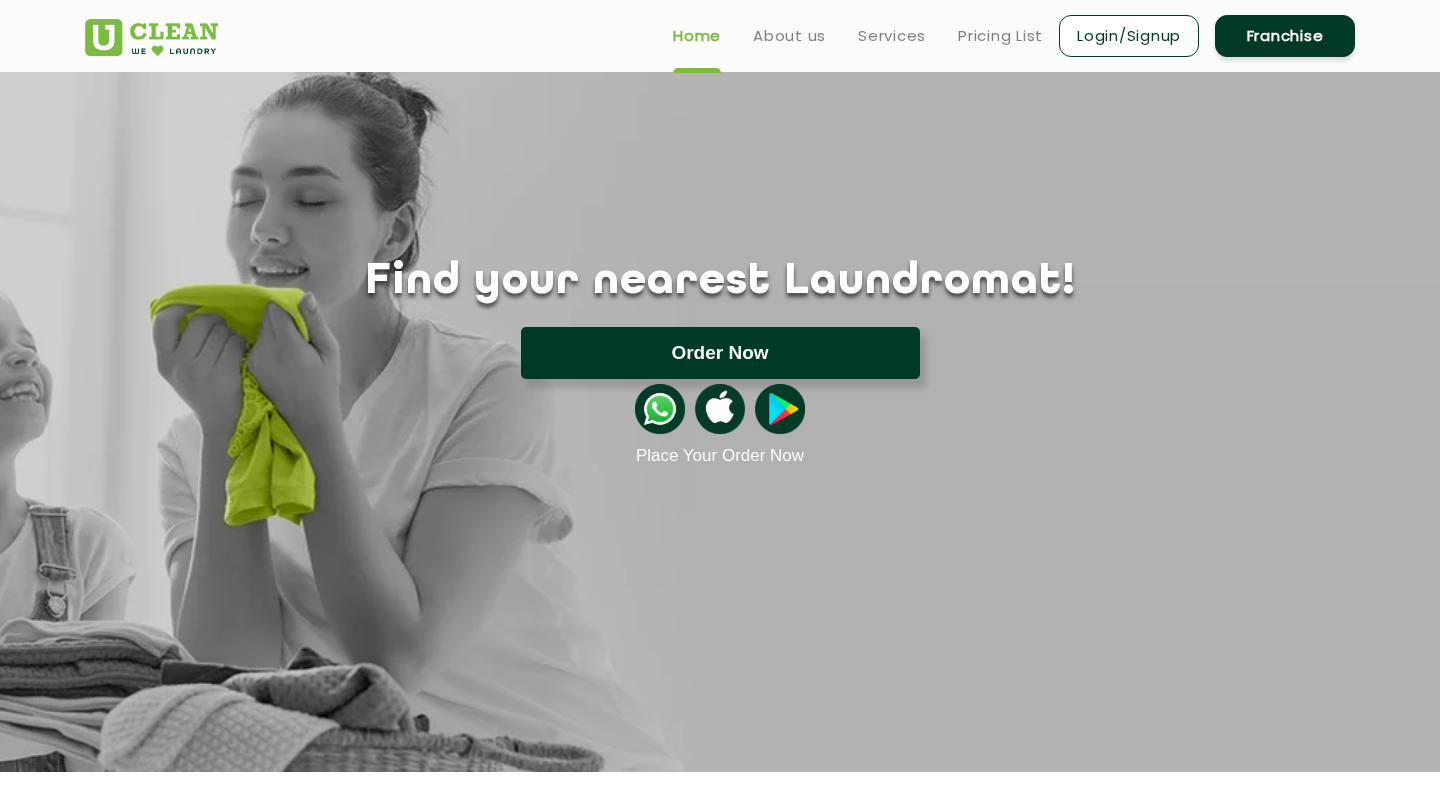 click on "Order Now" 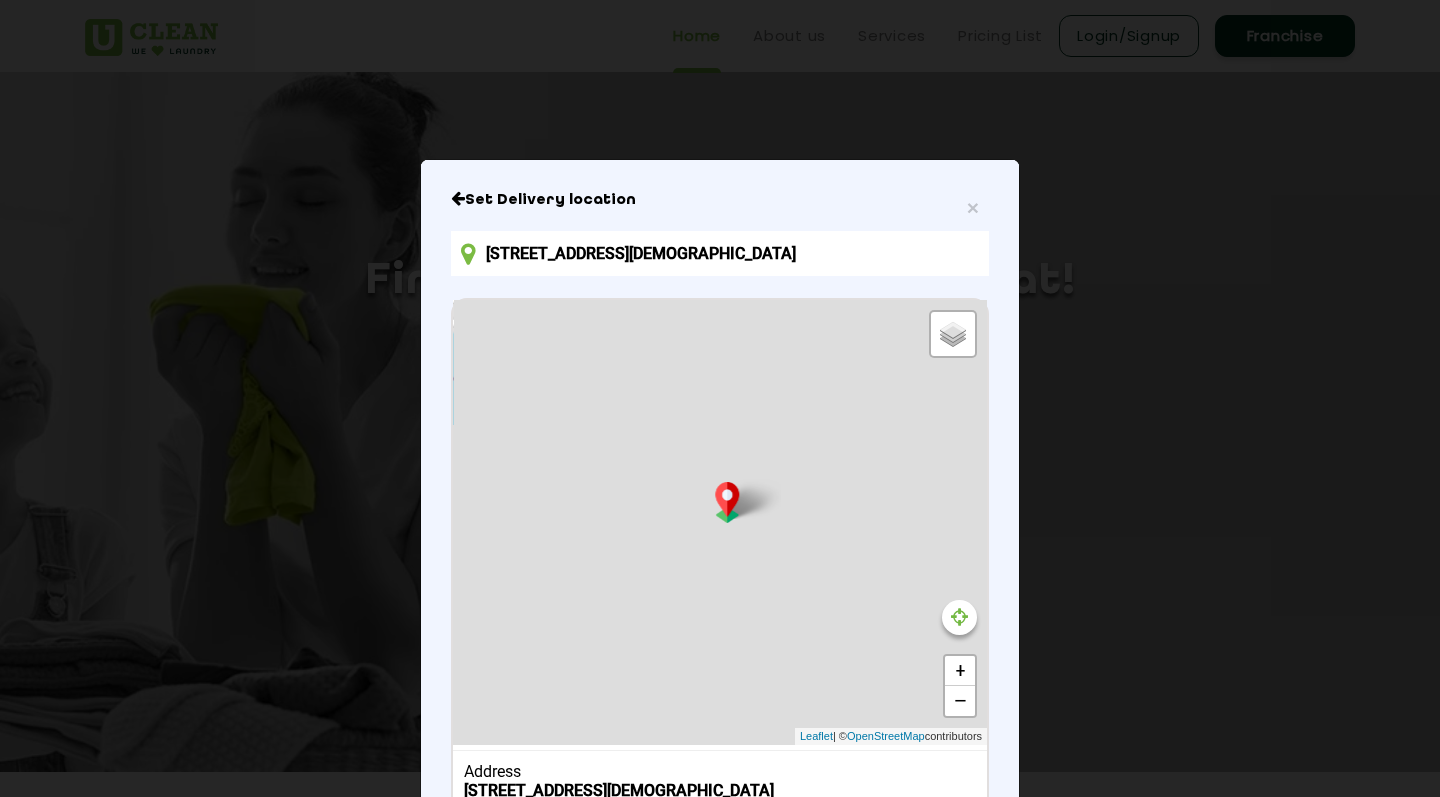 click on "10-A/195, Muslim Nagar, Daltenganj, Medininagar, Jharkhand 822101, India" at bounding box center [720, 253] 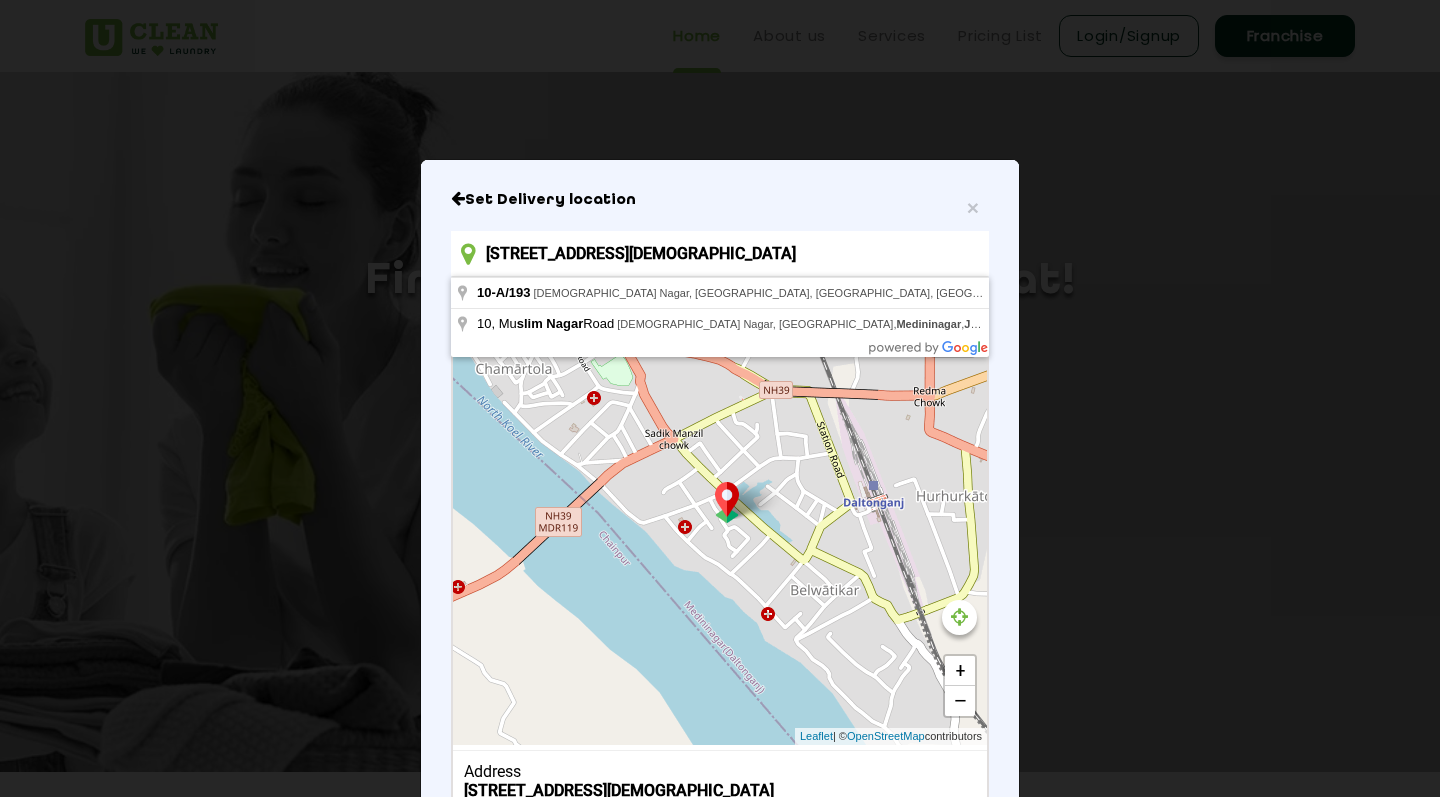 drag, startPoint x: 967, startPoint y: 257, endPoint x: 473, endPoint y: 251, distance: 494.03644 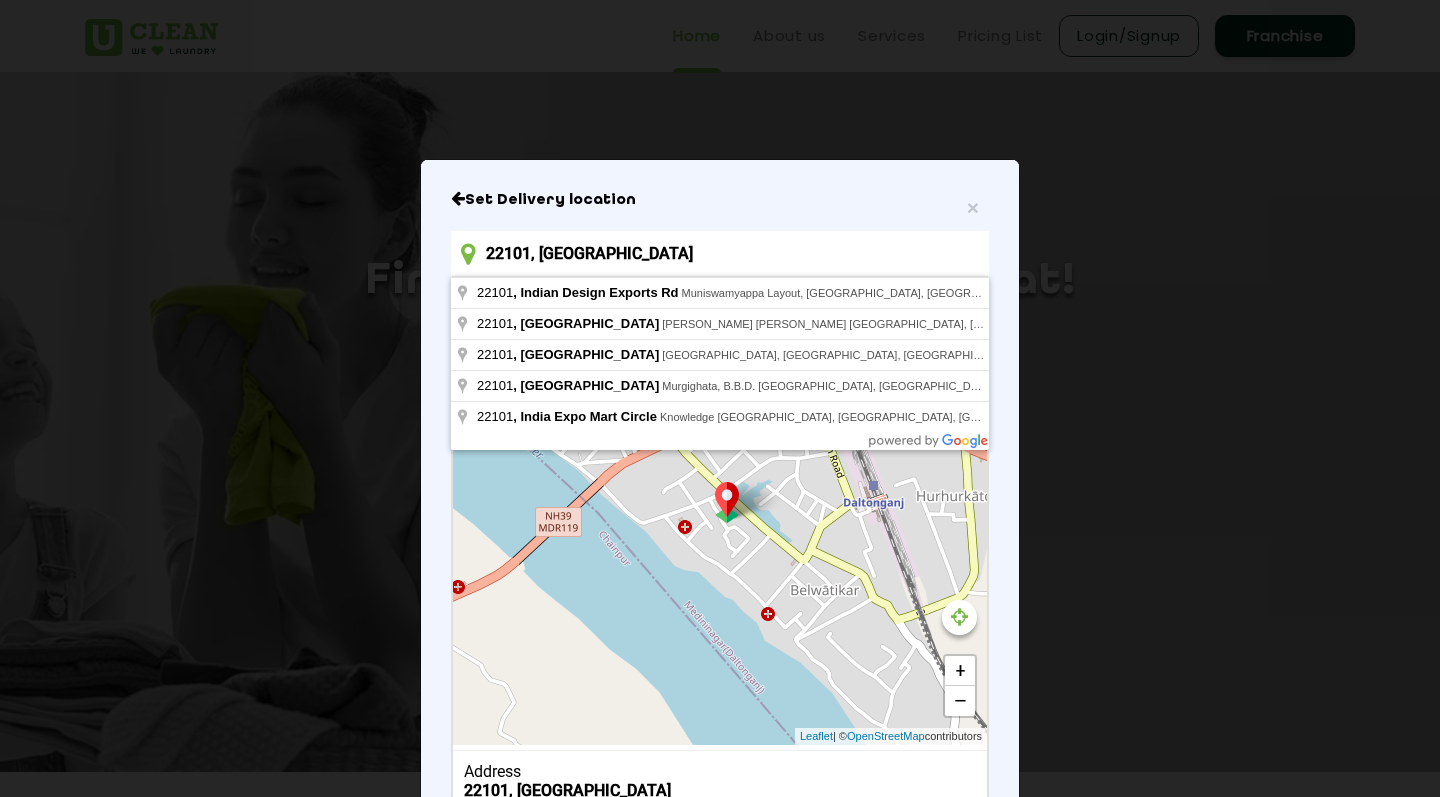 drag, startPoint x: 599, startPoint y: 260, endPoint x: 421, endPoint y: 262, distance: 178.01123 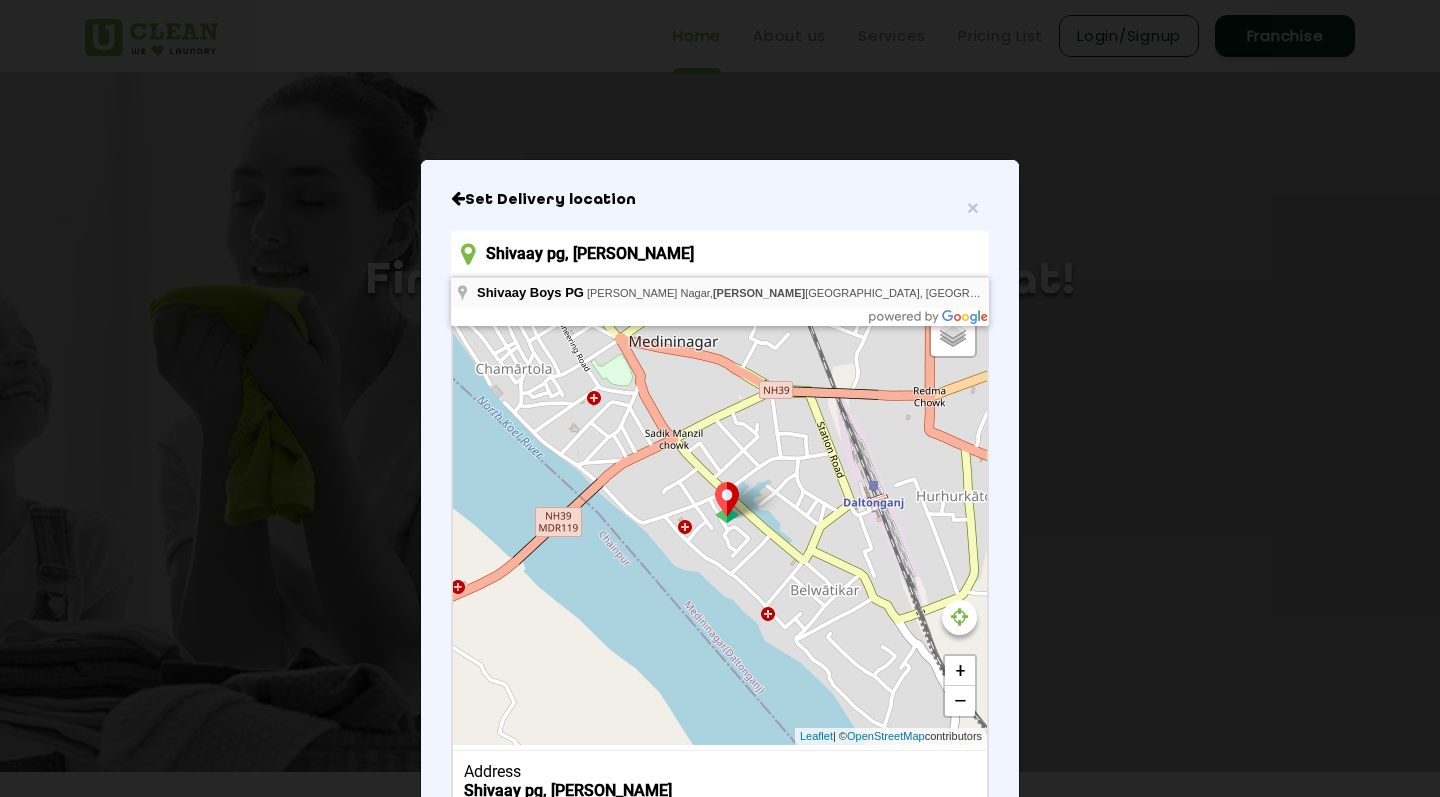 type on "Shivaay Boys PG, [PERSON_NAME][GEOGRAPHIC_DATA], [PERSON_NAME][GEOGRAPHIC_DATA], [GEOGRAPHIC_DATA], [GEOGRAPHIC_DATA]" 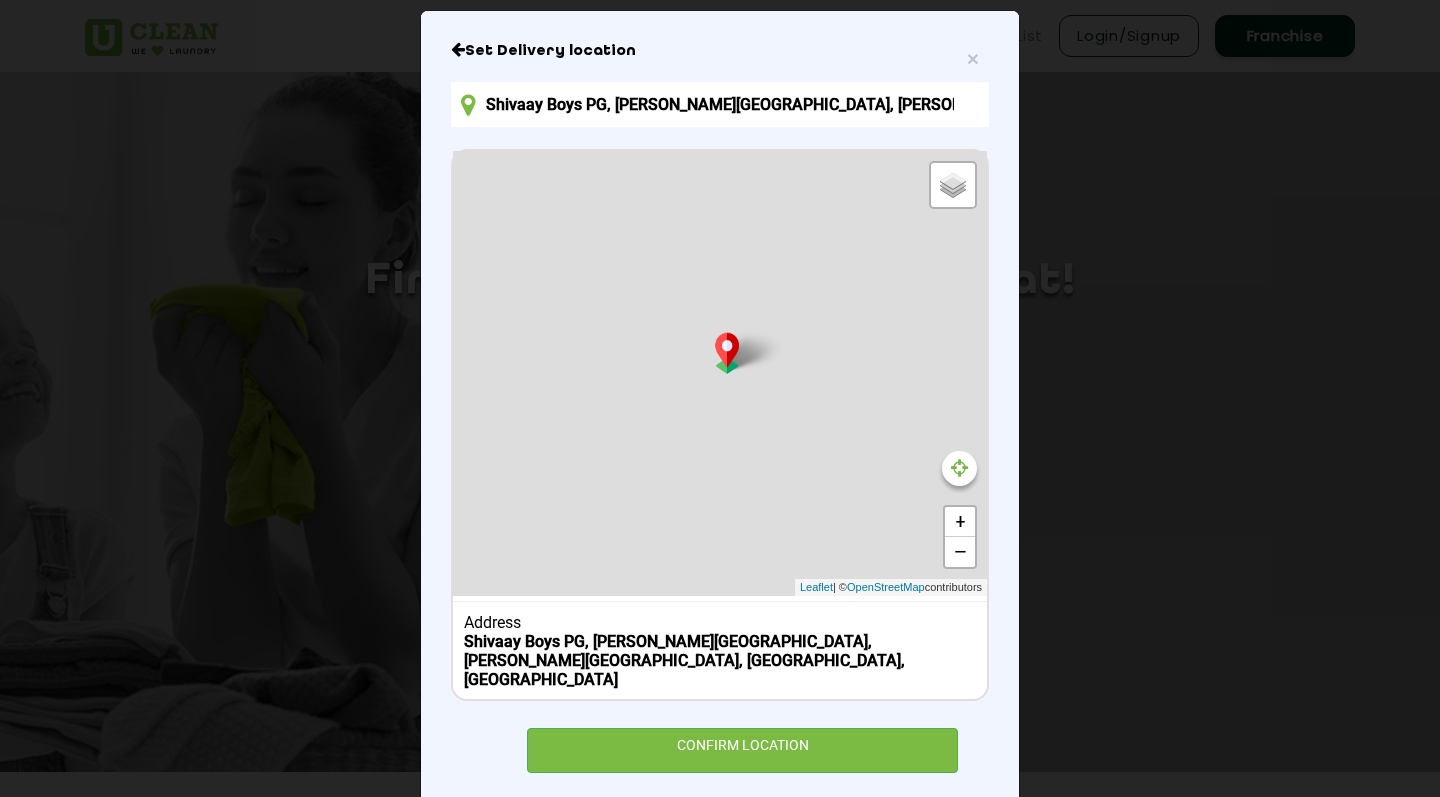 scroll, scrollTop: 148, scrollLeft: 0, axis: vertical 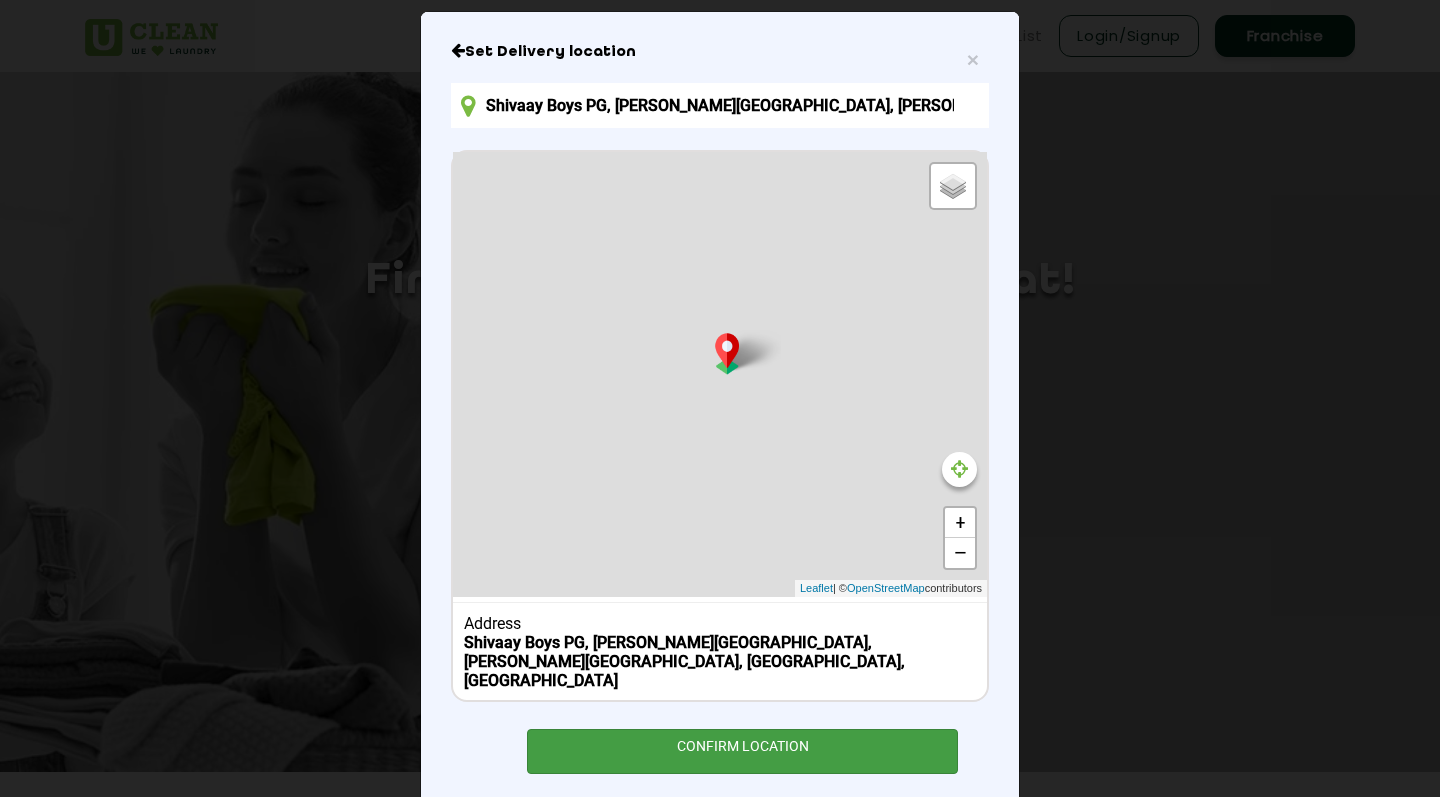 click on "CONFIRM LOCATION" at bounding box center [742, 751] 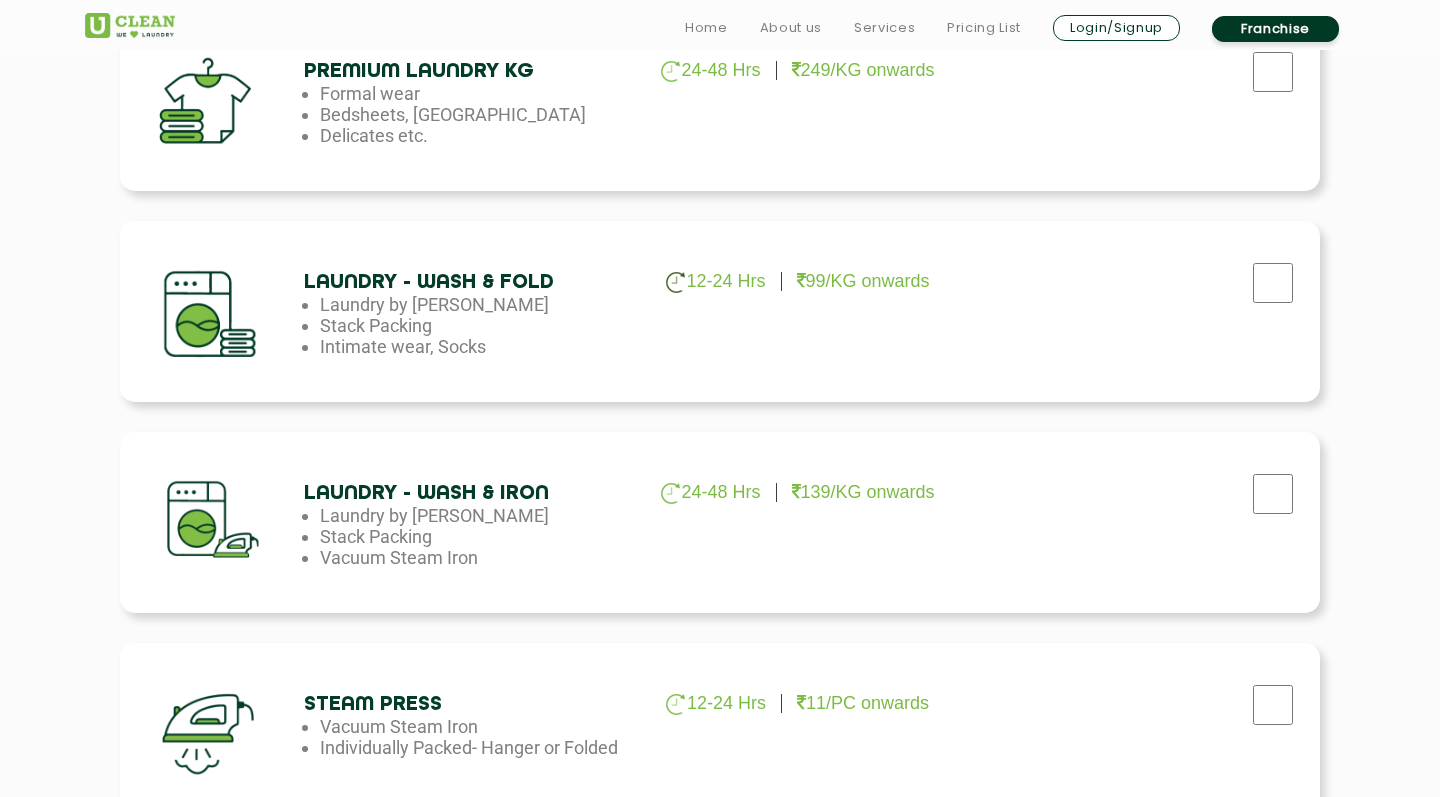 scroll, scrollTop: 984, scrollLeft: 0, axis: vertical 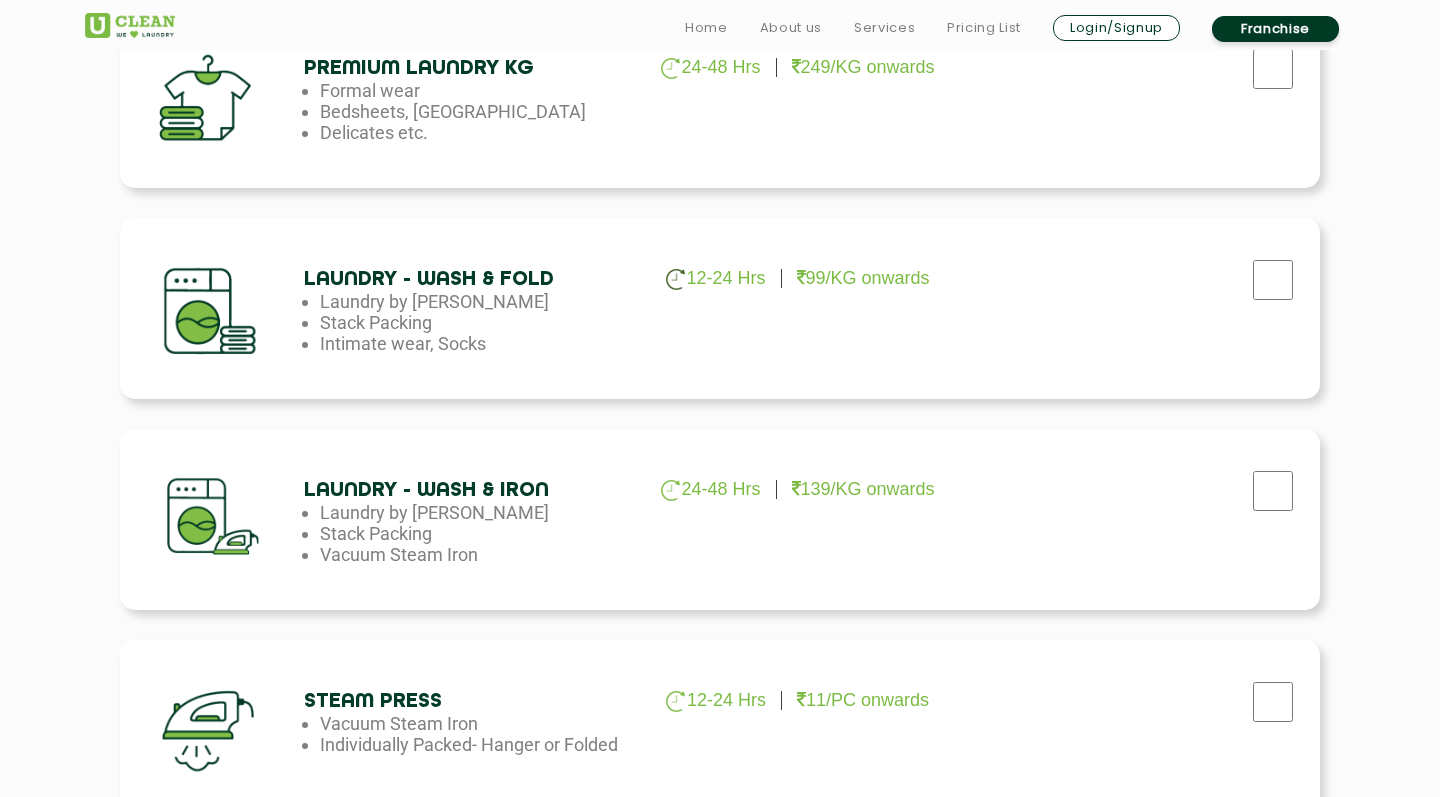 click at bounding box center (1273, -142) 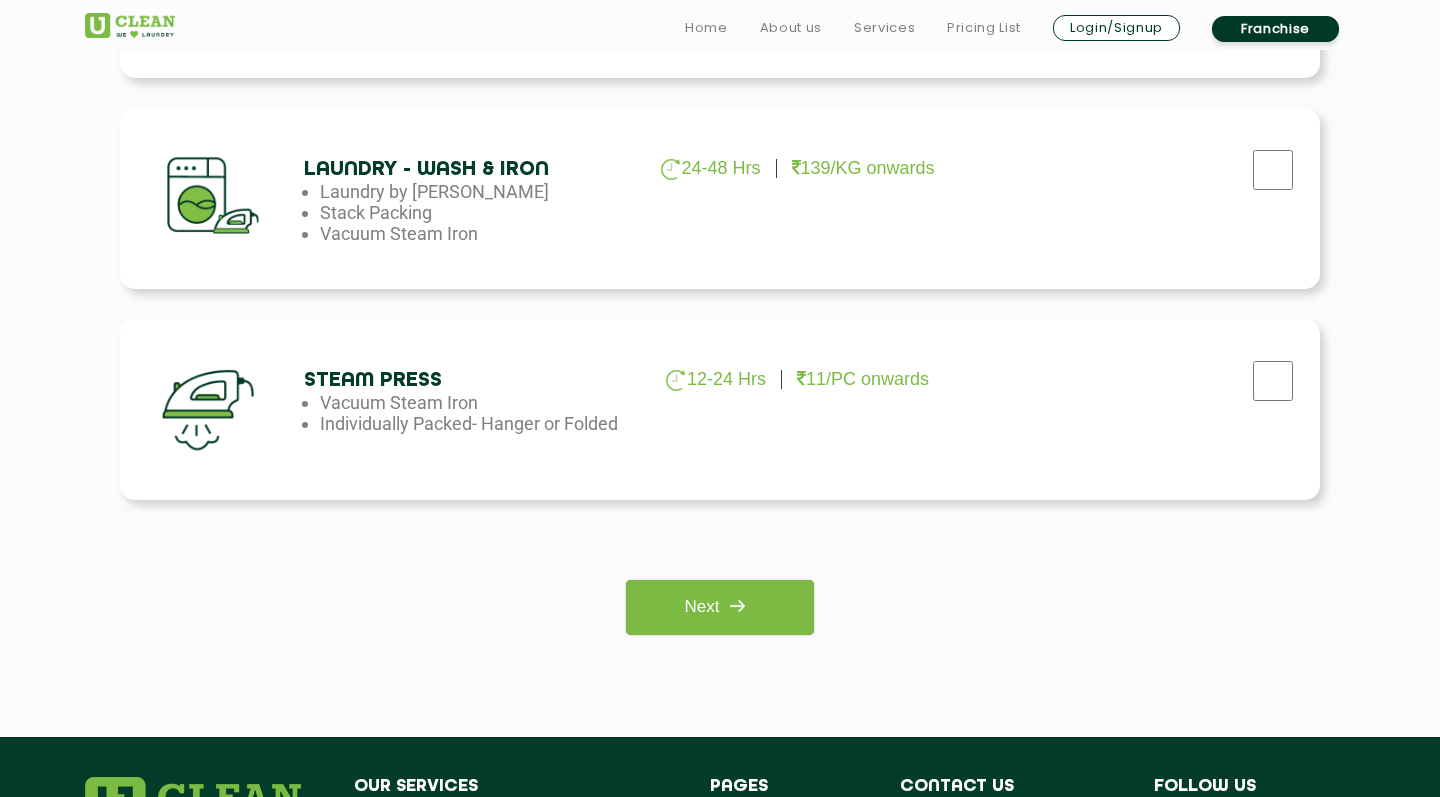 scroll, scrollTop: 1306, scrollLeft: 0, axis: vertical 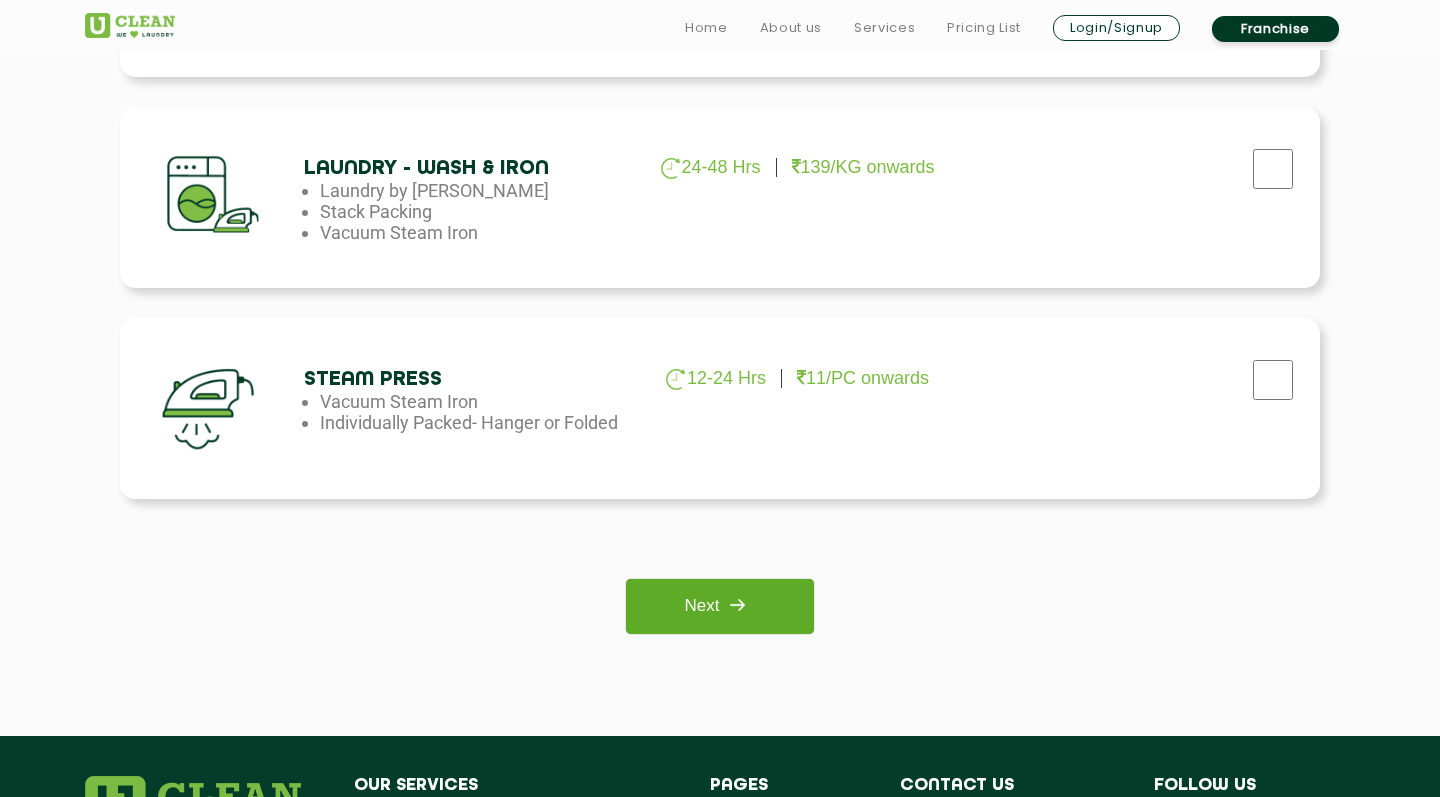 click on "Next" at bounding box center (719, 606) 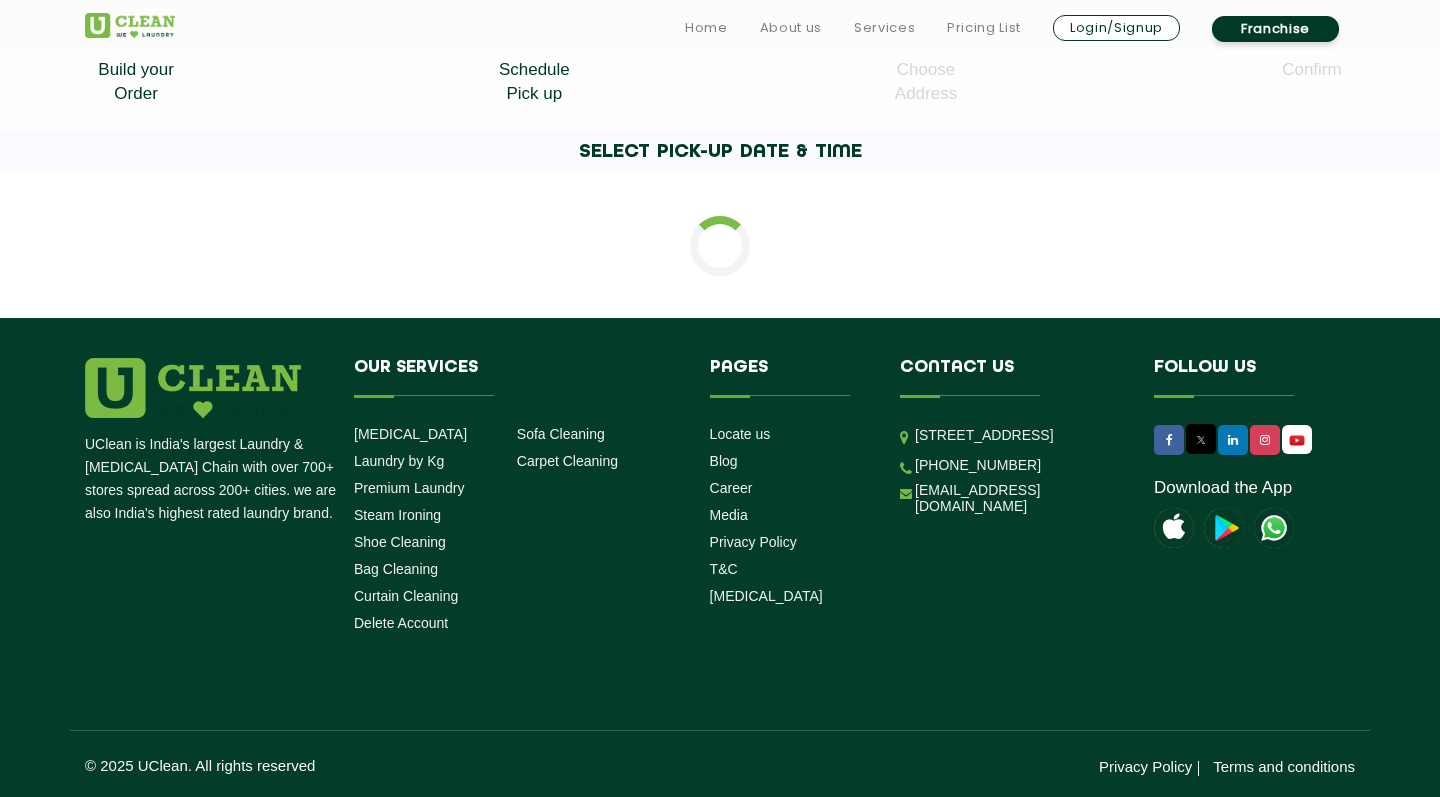 scroll, scrollTop: 0, scrollLeft: 0, axis: both 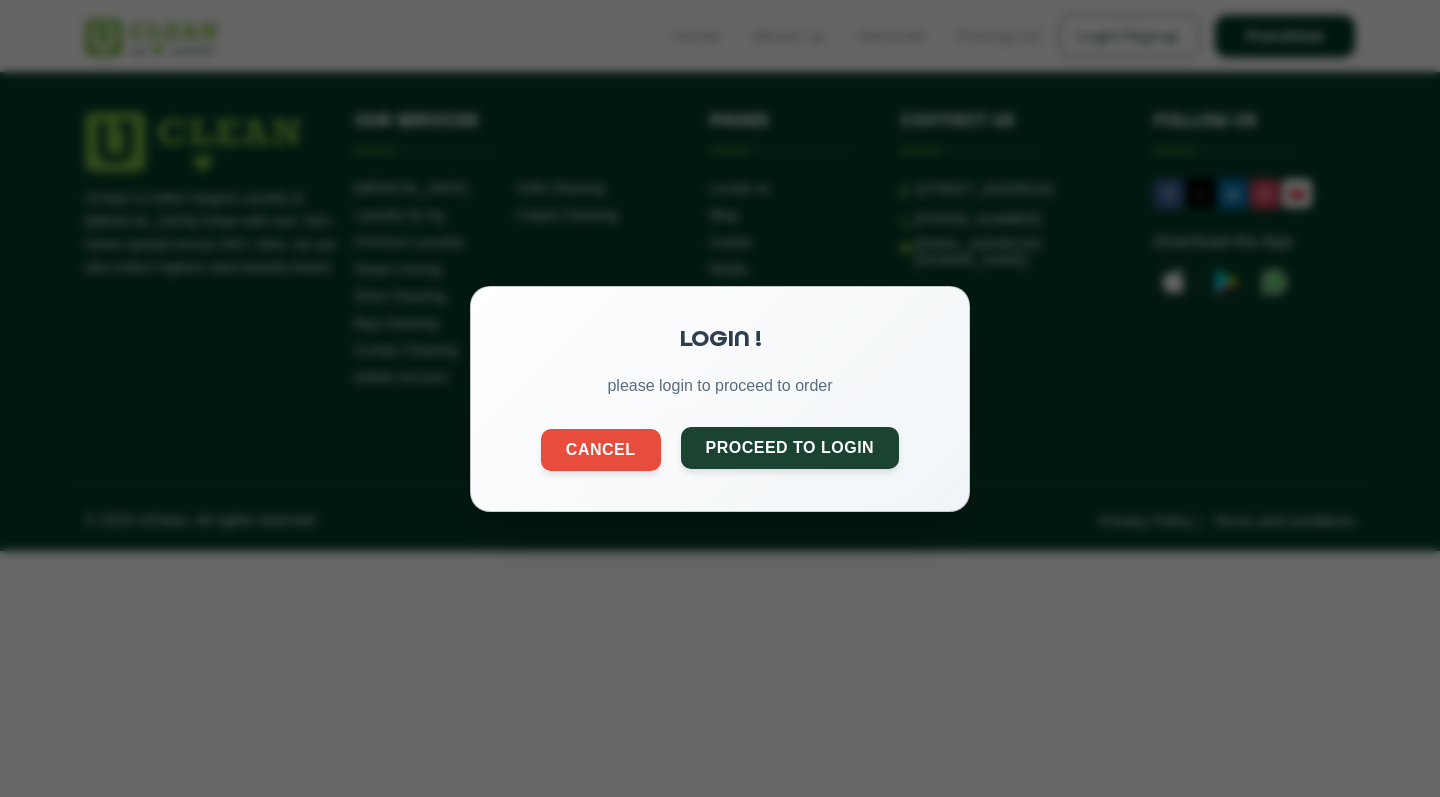 click on "Proceed to Login" 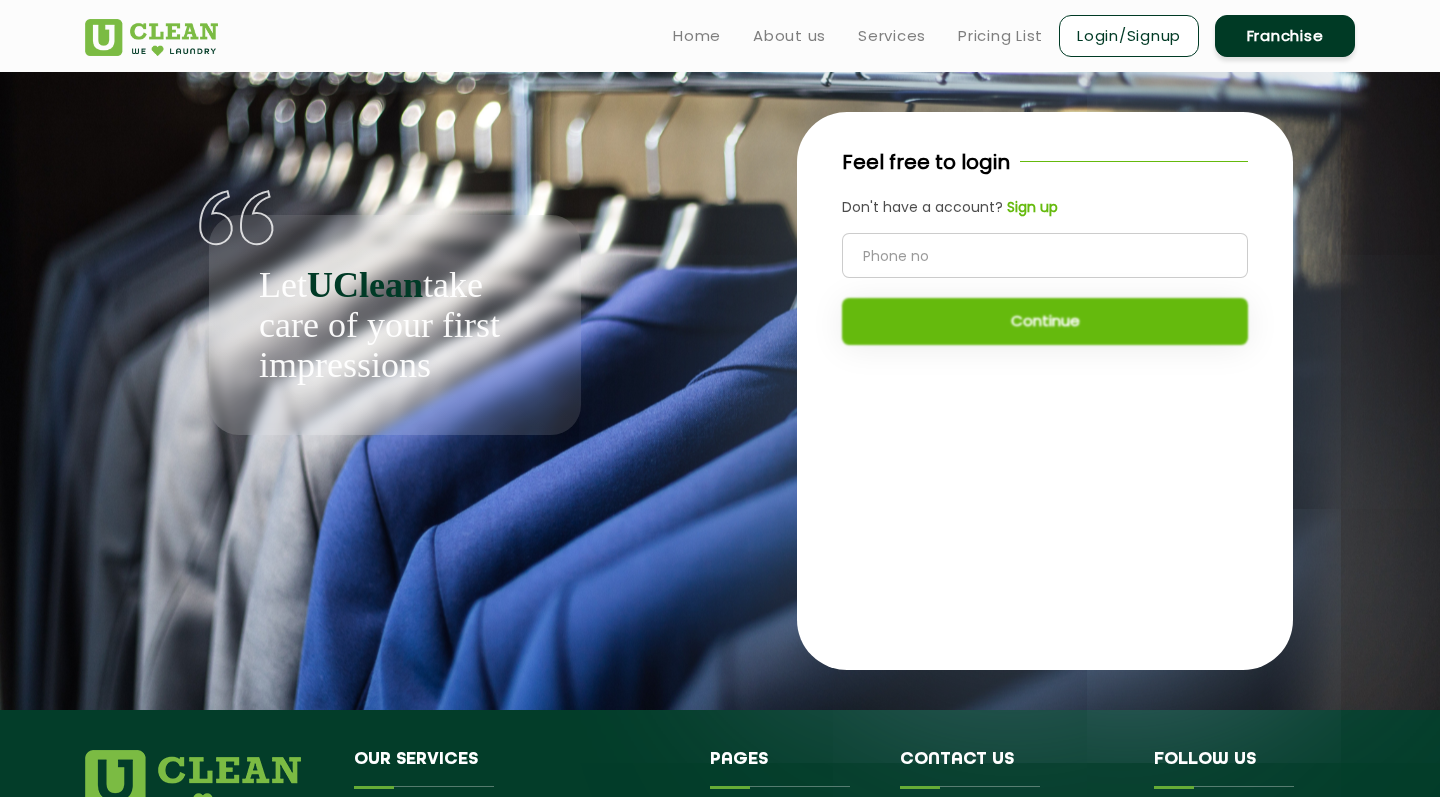 click 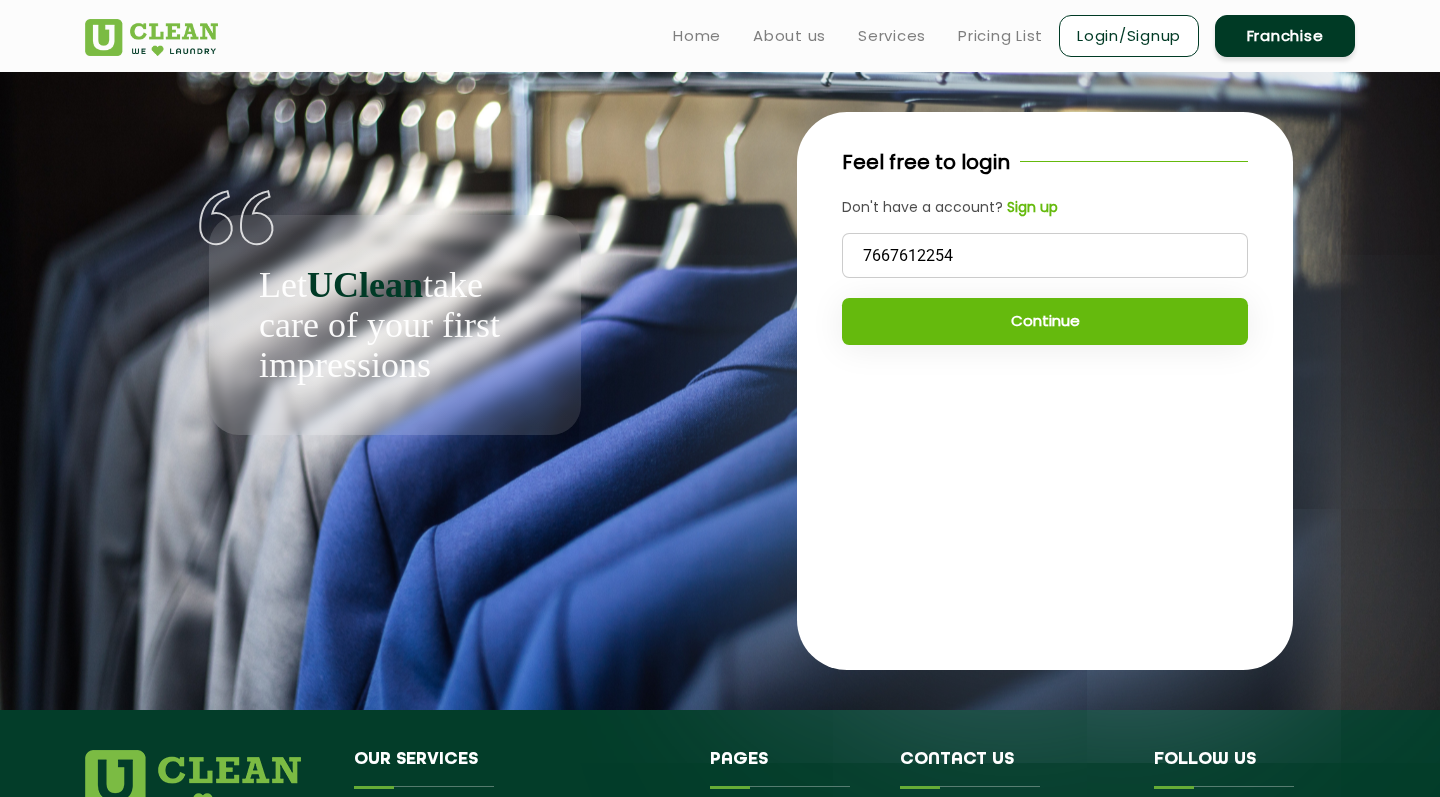 type on "7667612254" 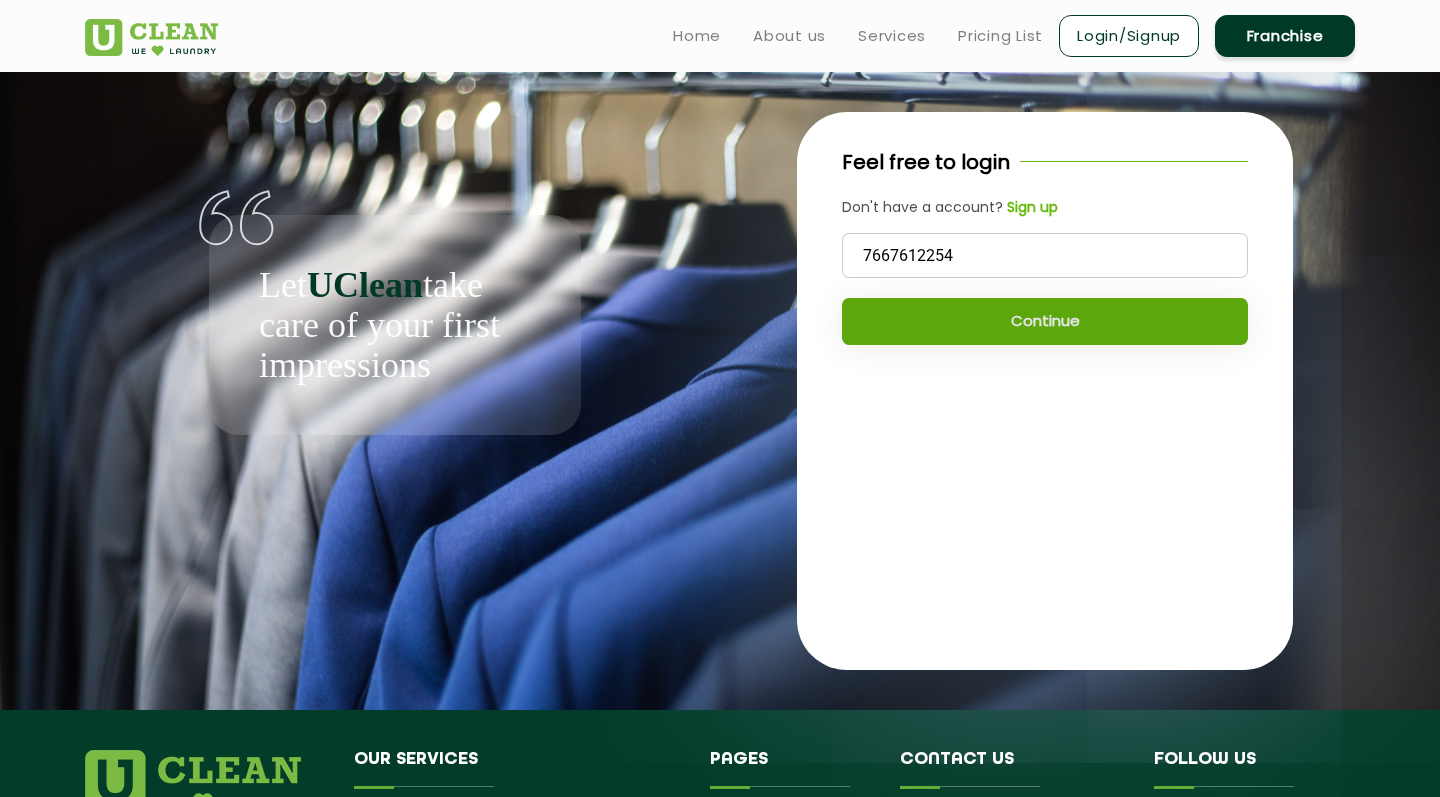 click on "Continue" 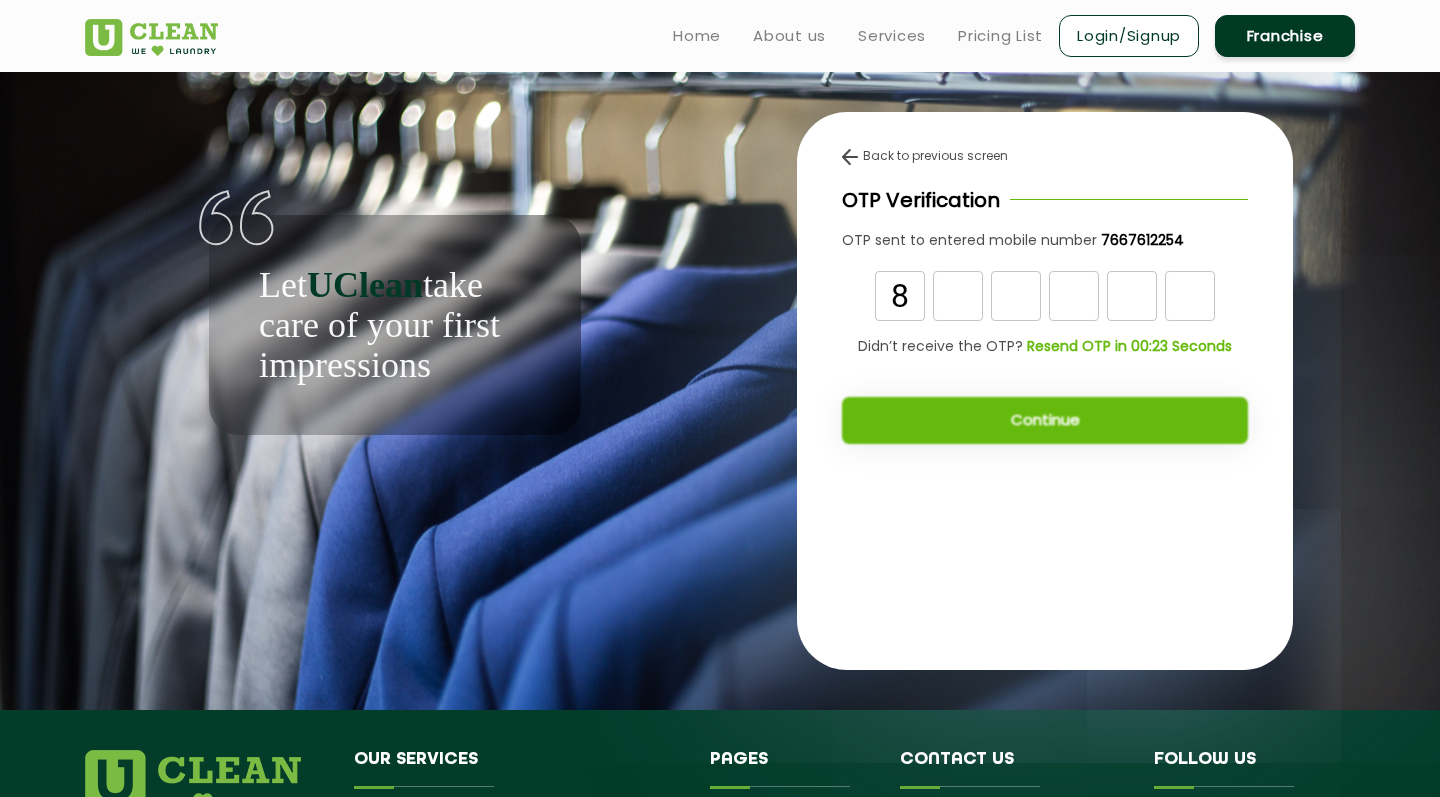 type on "8" 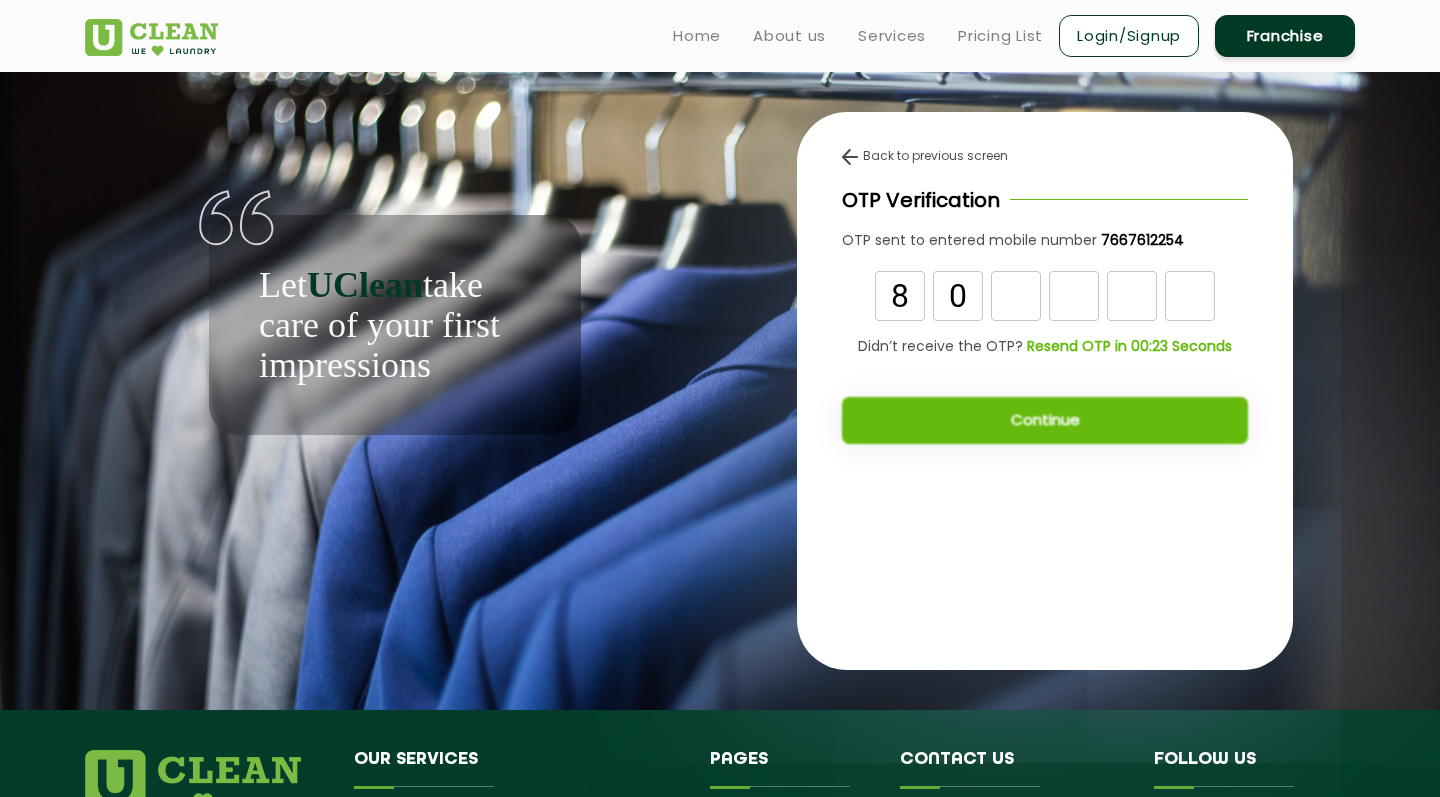 type on "0" 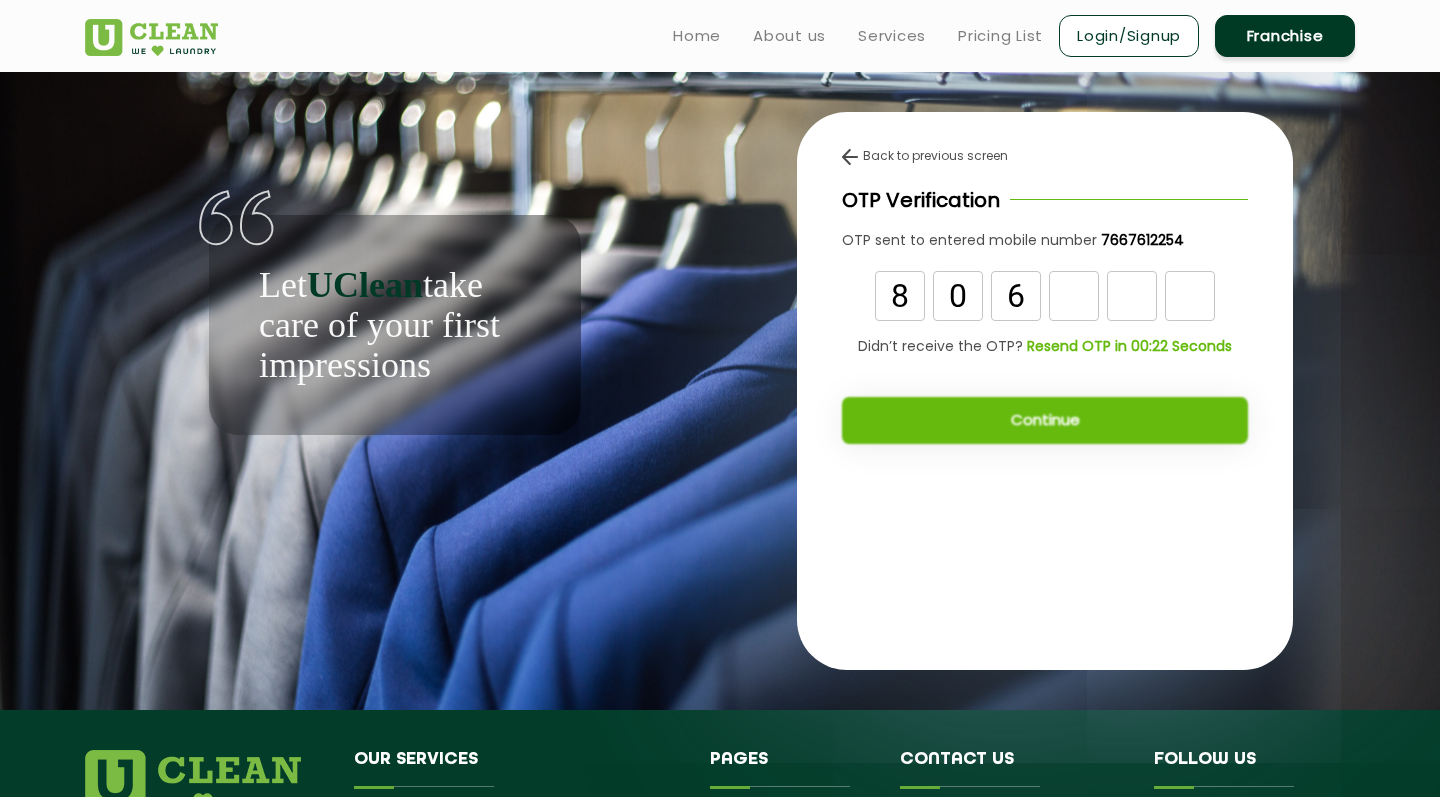 type on "6" 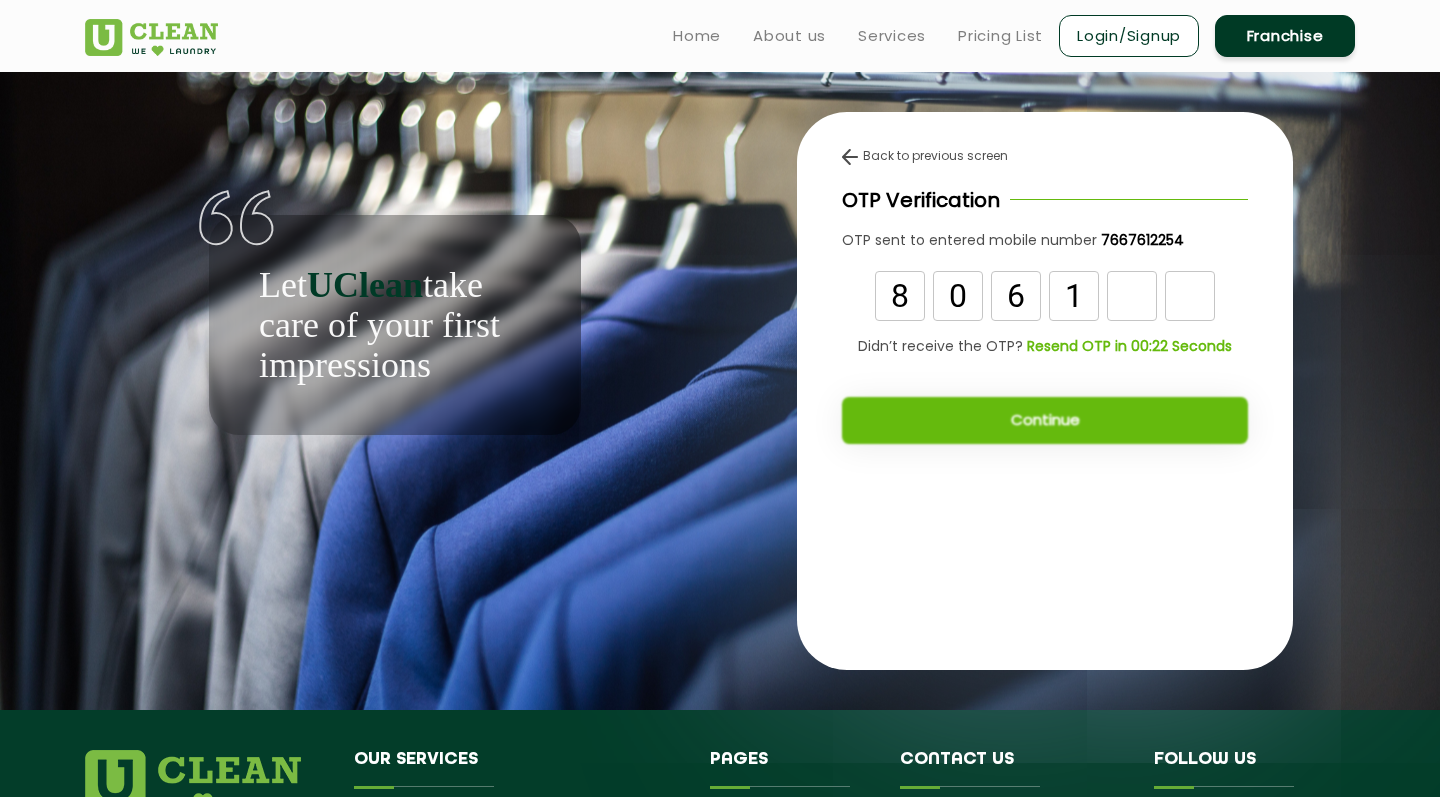 type on "1" 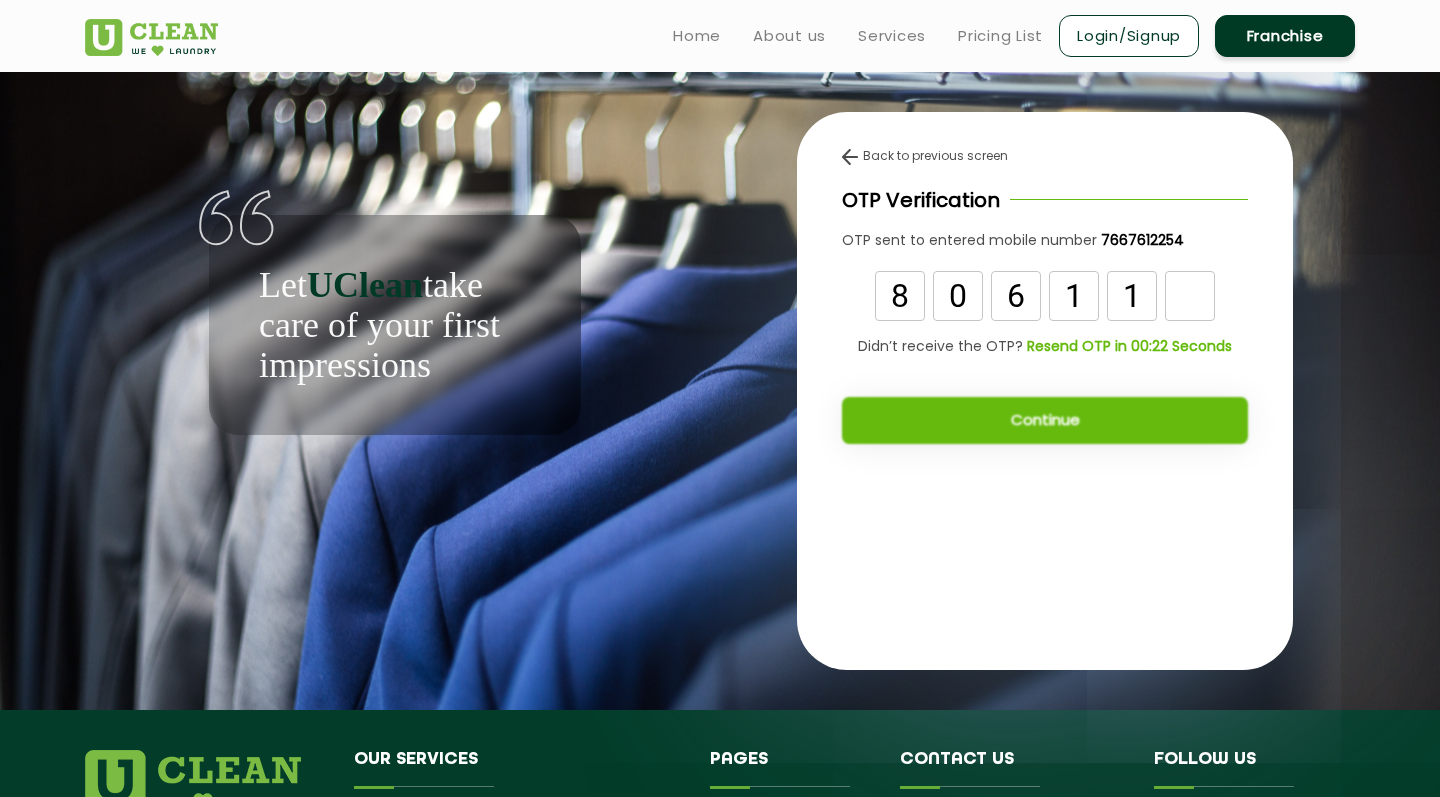 type on "1" 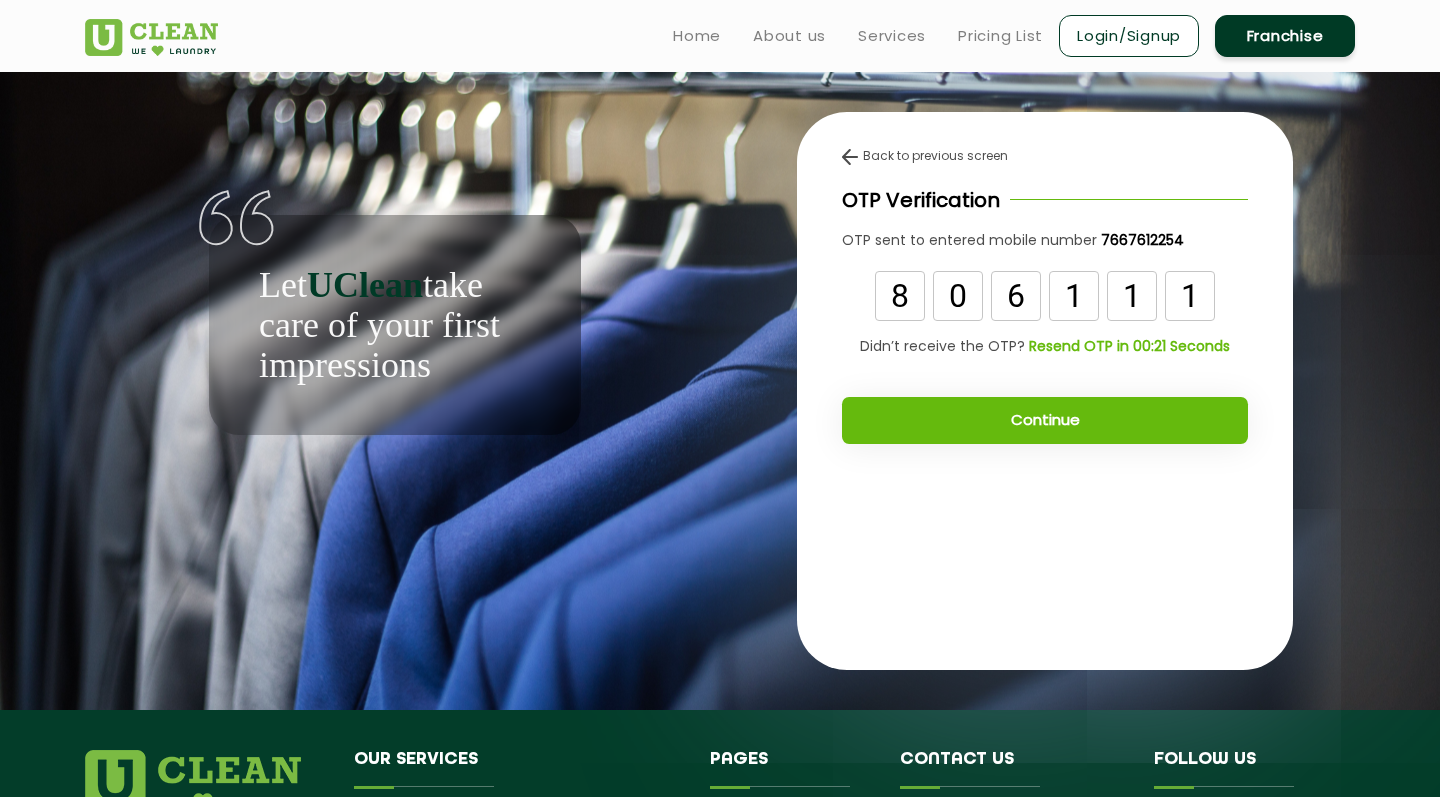 type on "1" 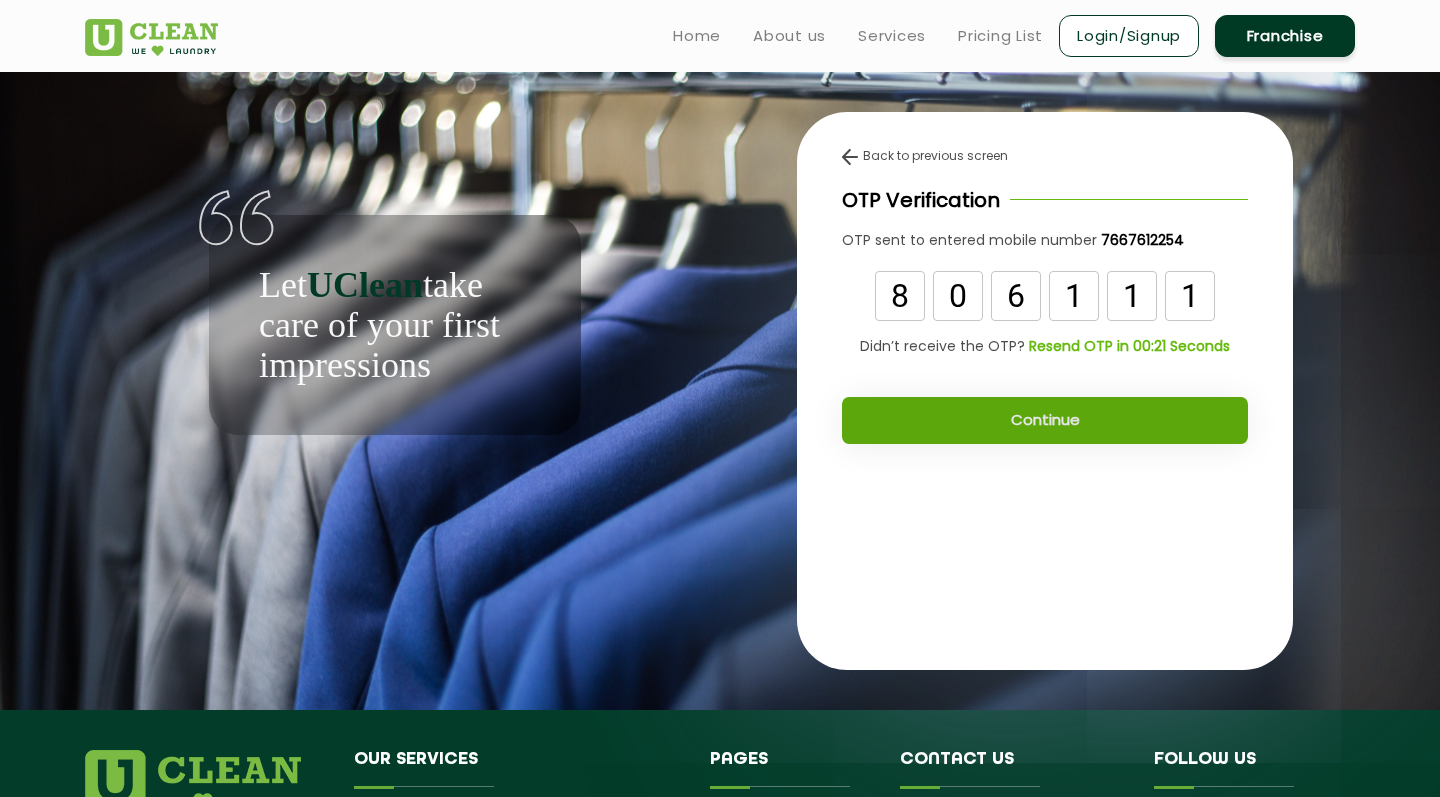 click on "Continue" 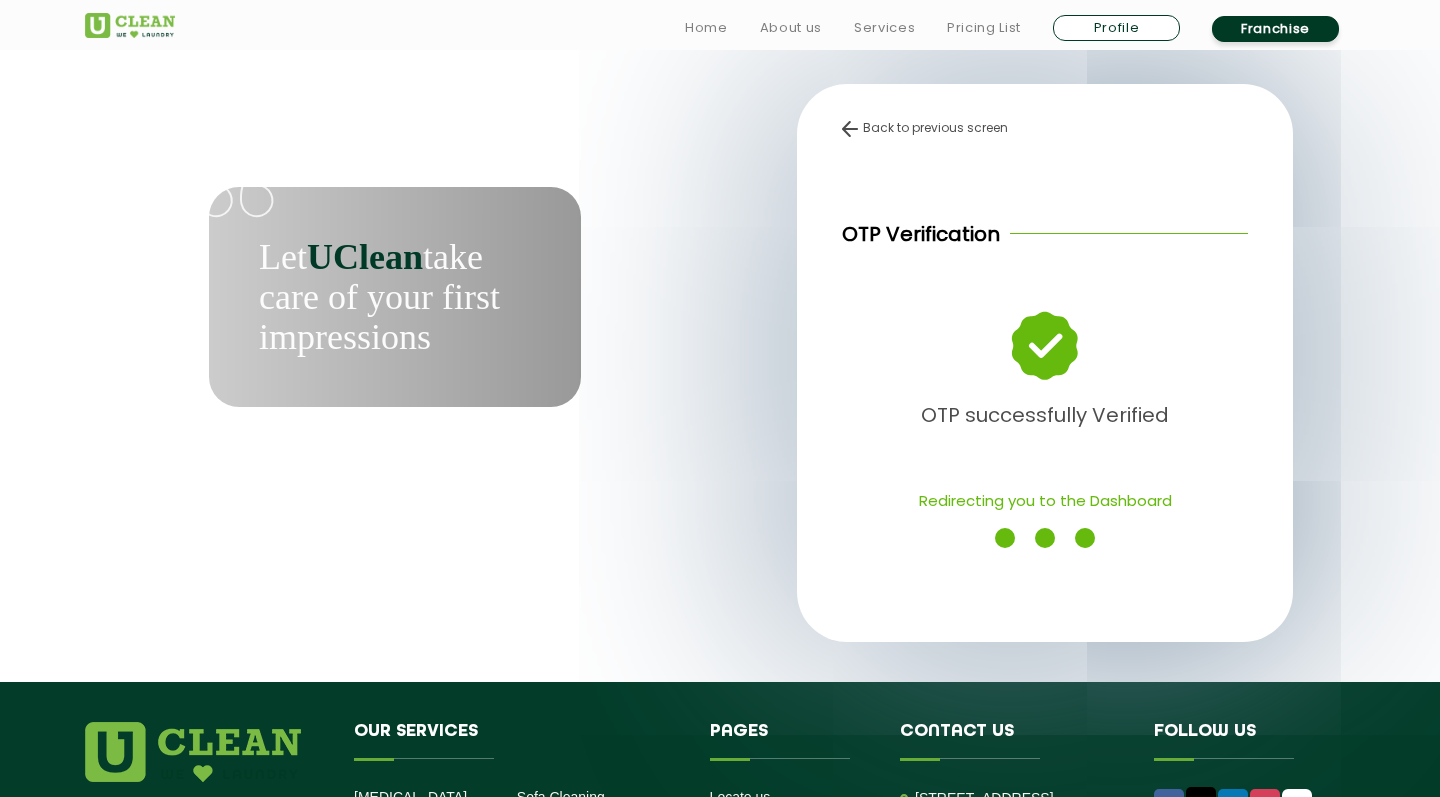 scroll, scrollTop: 36, scrollLeft: 0, axis: vertical 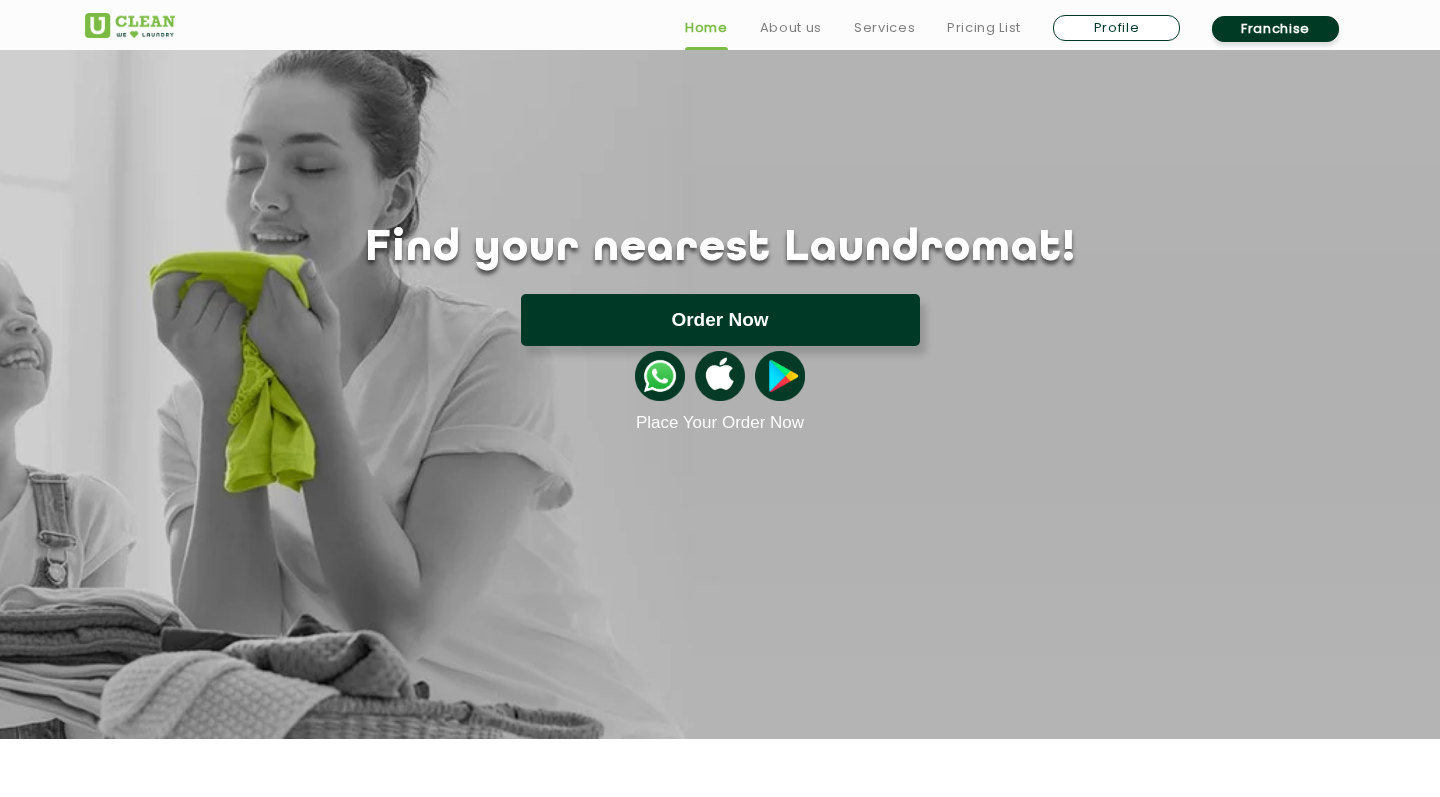 click on "Order Now" 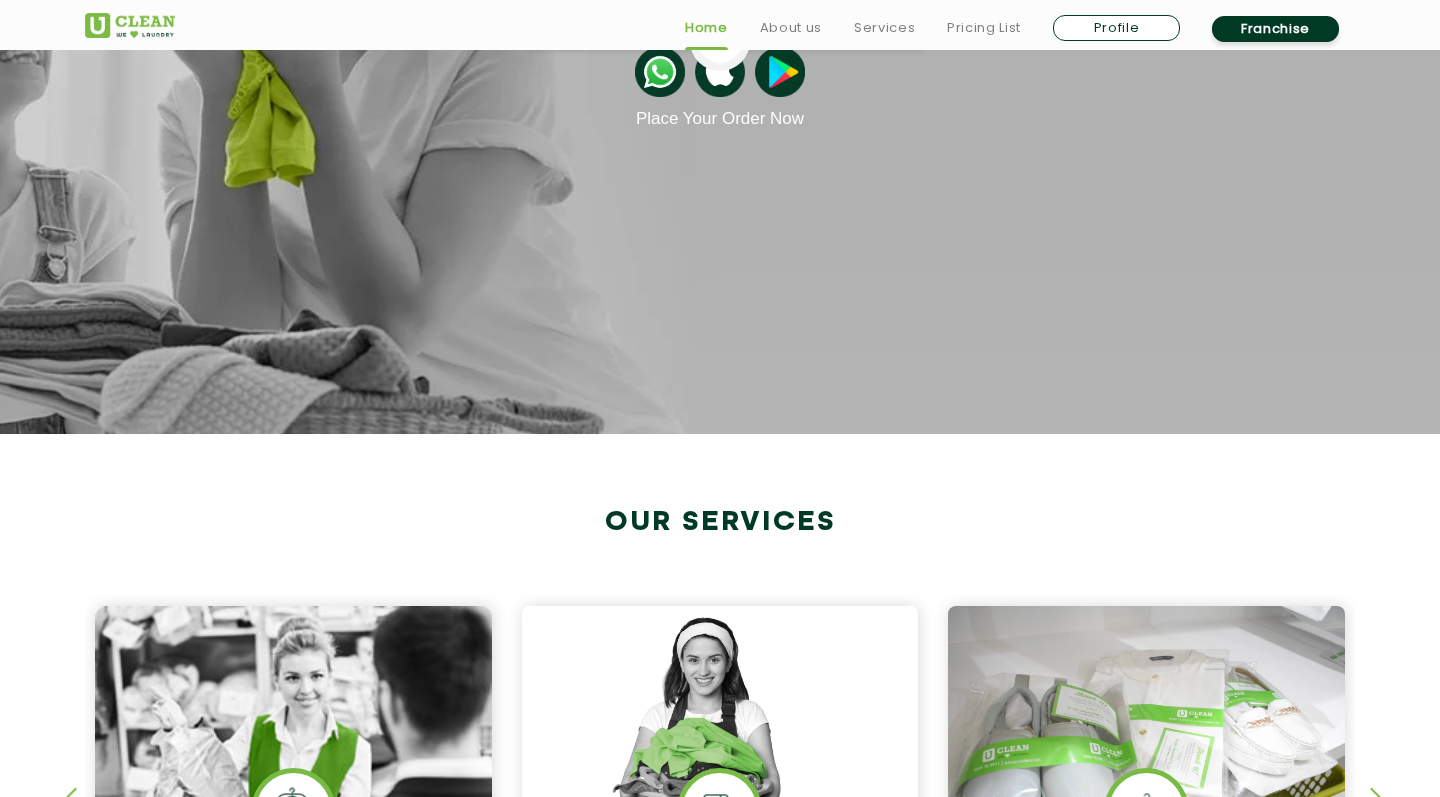 scroll, scrollTop: 591, scrollLeft: 0, axis: vertical 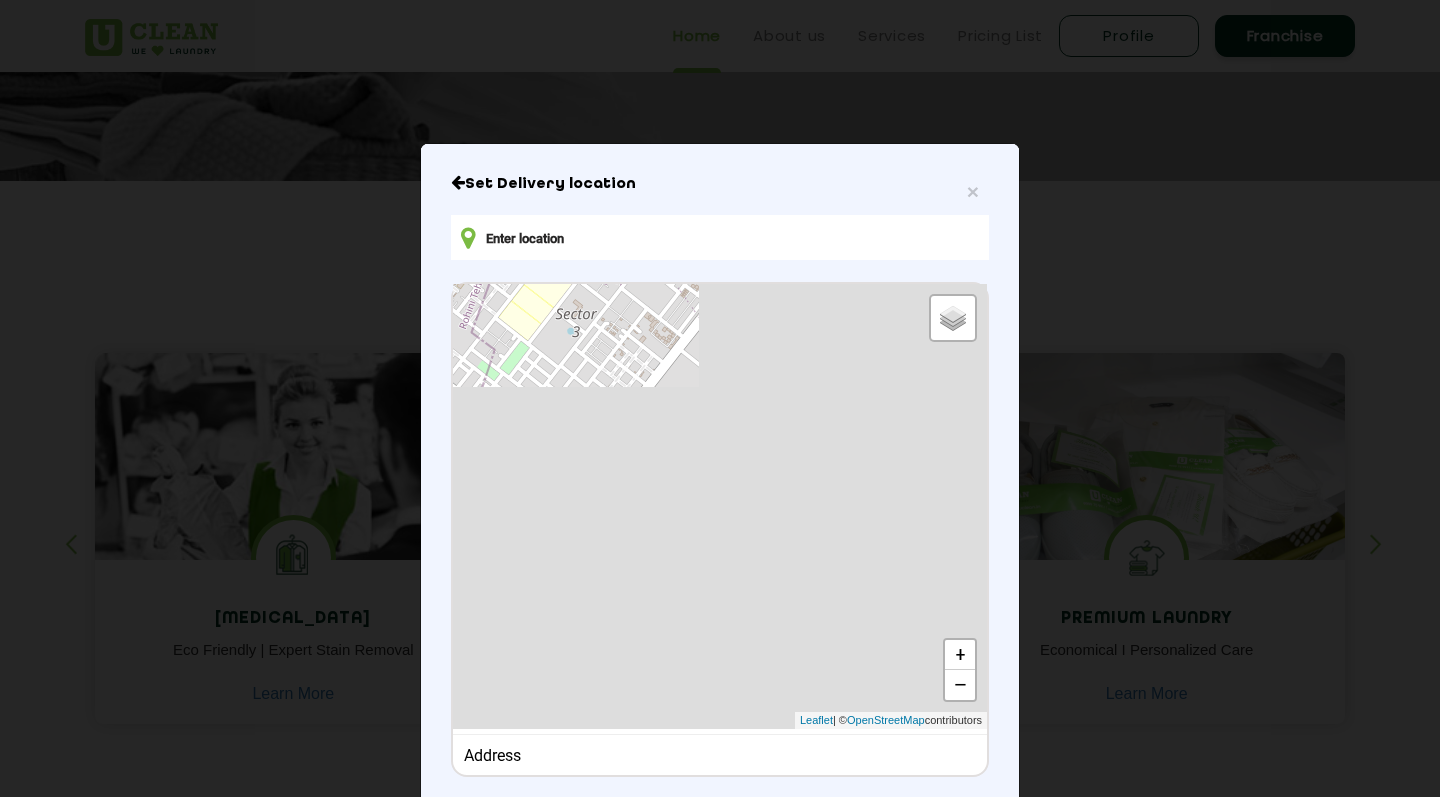 click at bounding box center [720, 237] 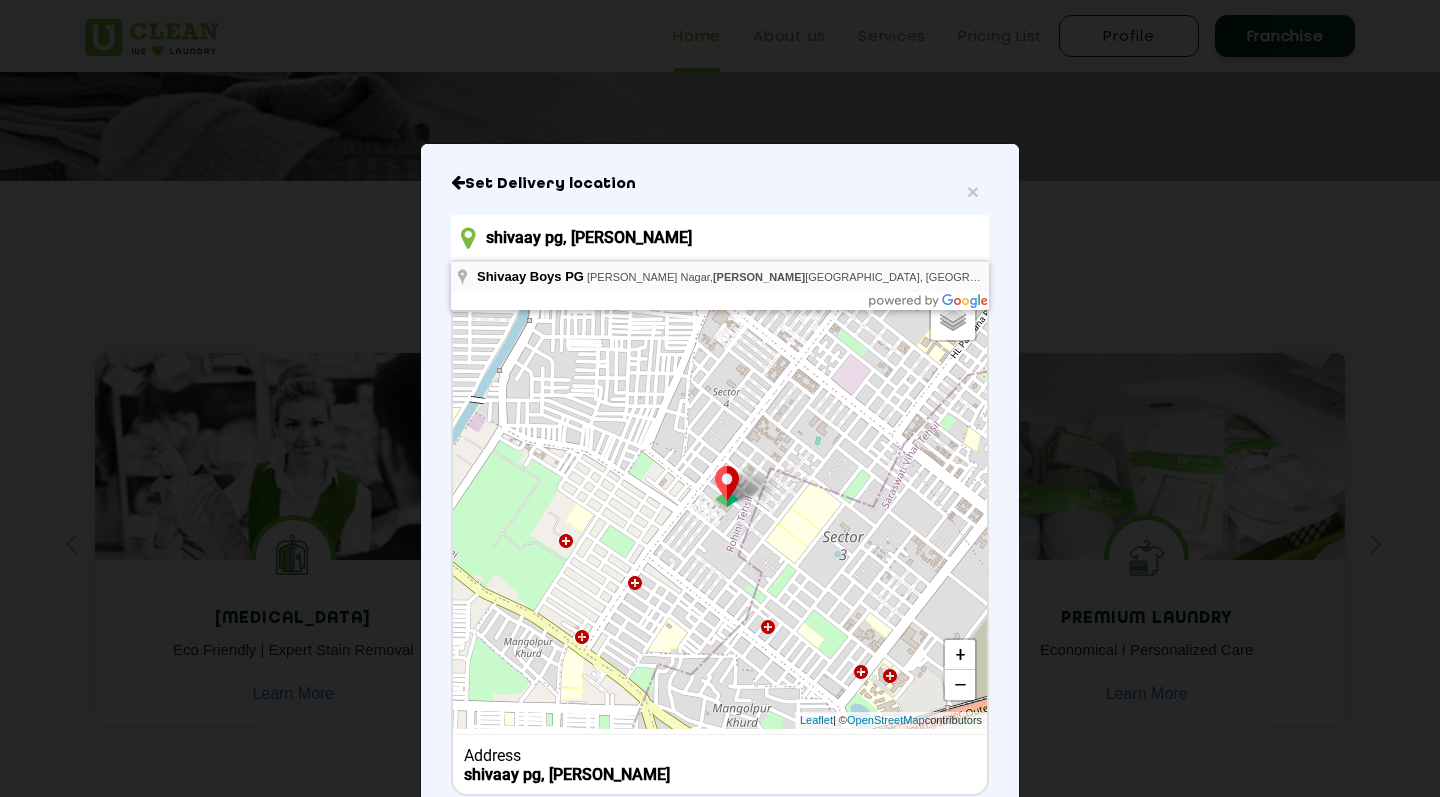 type on "Shivaay Boys PG, [PERSON_NAME][GEOGRAPHIC_DATA], [PERSON_NAME][GEOGRAPHIC_DATA], [GEOGRAPHIC_DATA], [GEOGRAPHIC_DATA]" 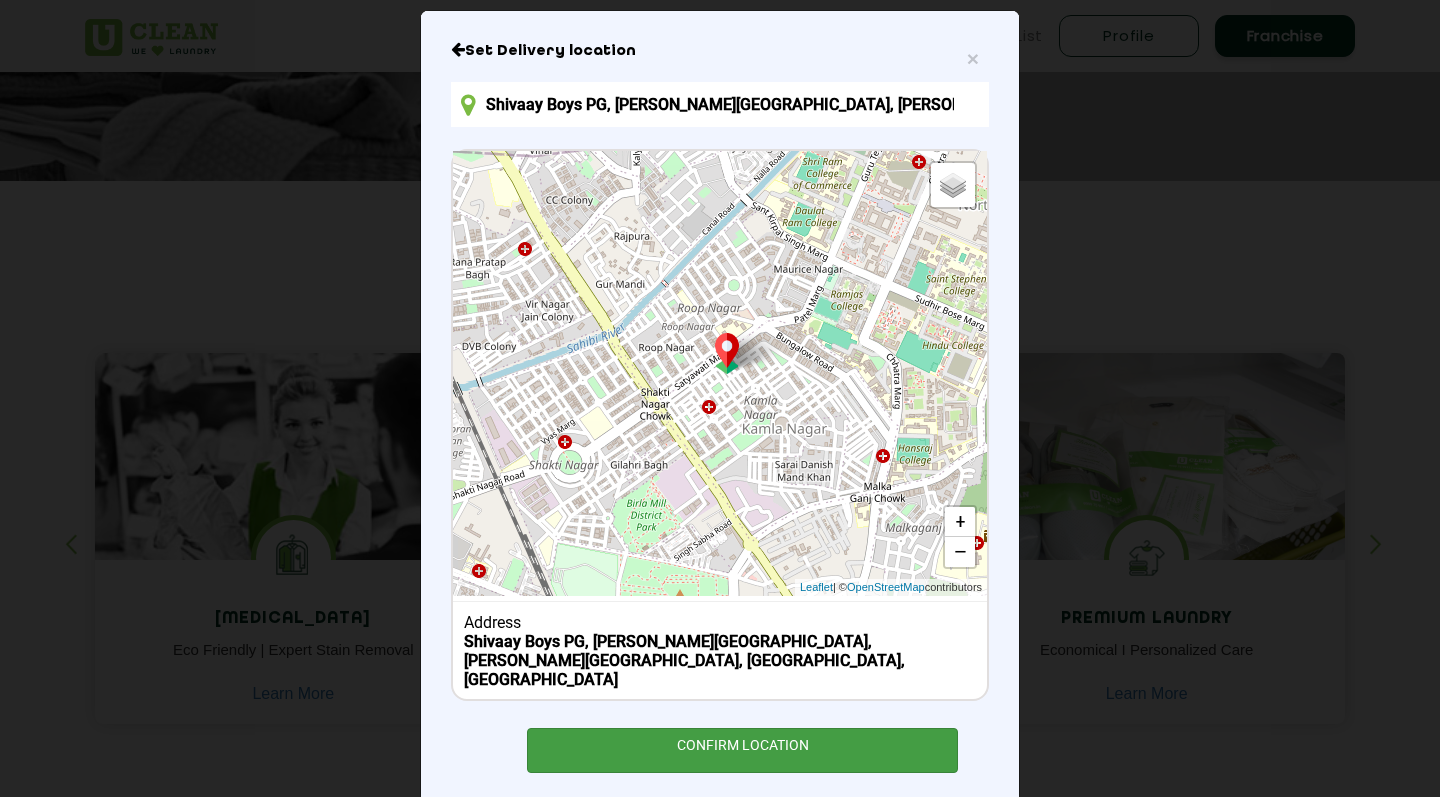 scroll, scrollTop: 148, scrollLeft: 0, axis: vertical 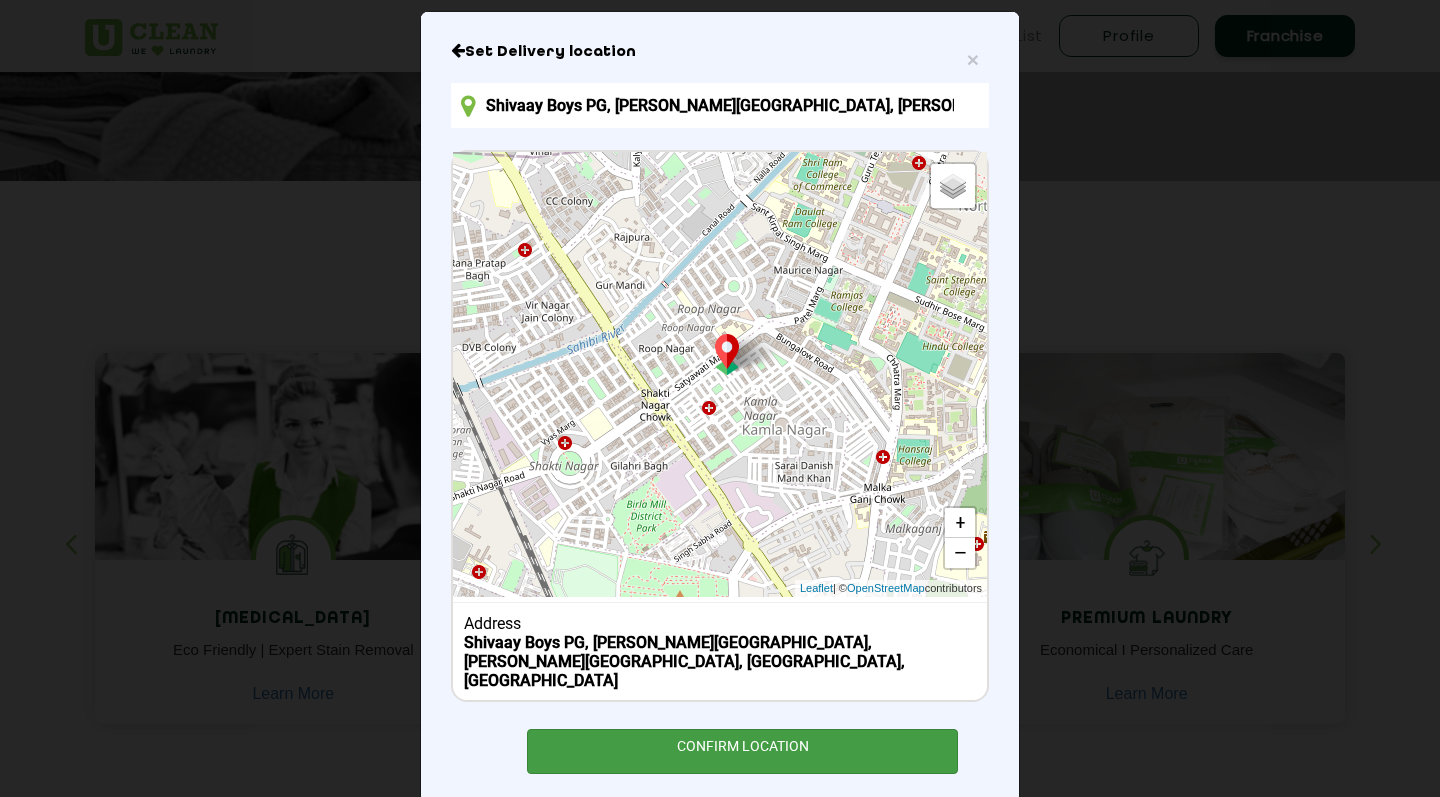 click on "CONFIRM LOCATION" at bounding box center (742, 751) 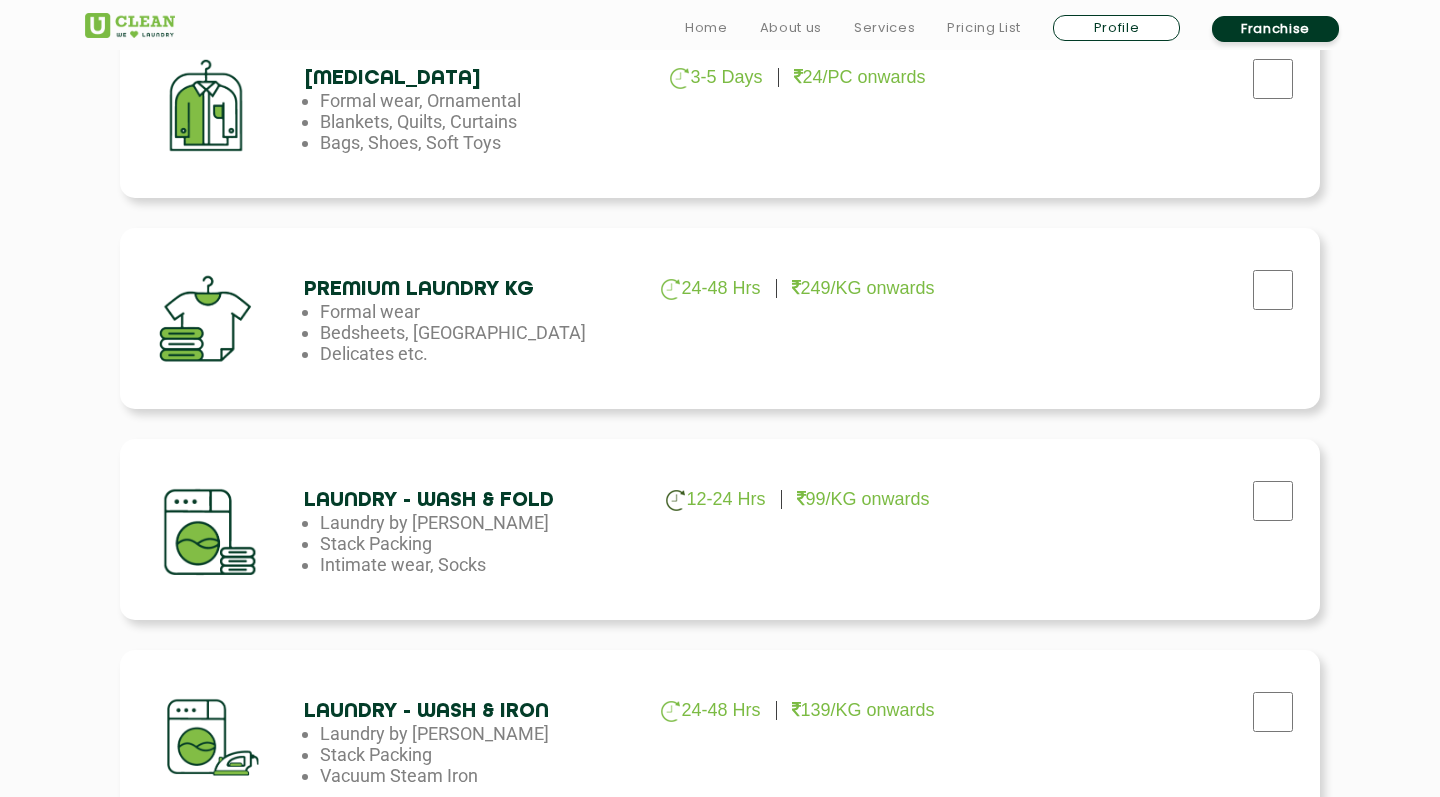 scroll, scrollTop: 796, scrollLeft: 0, axis: vertical 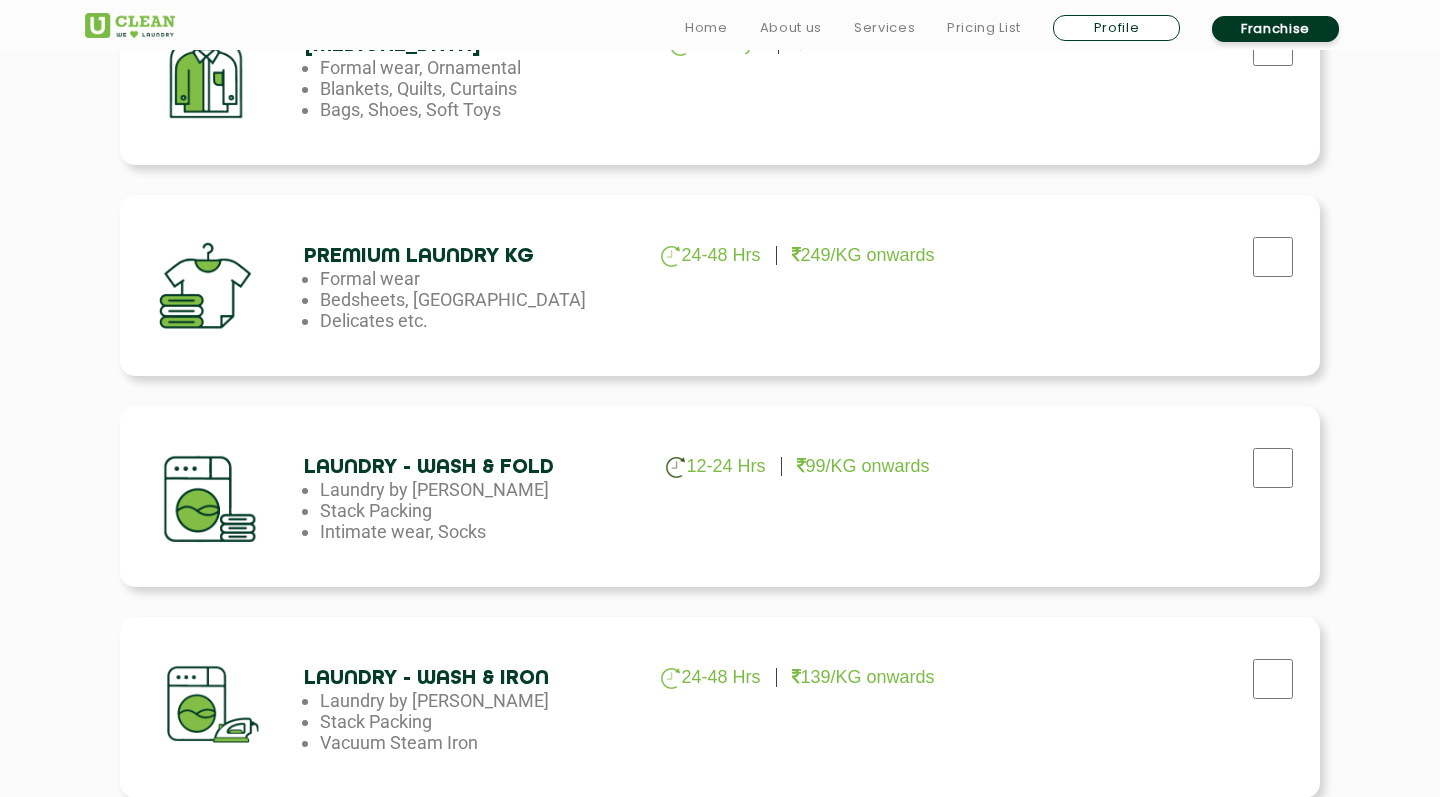 click at bounding box center [1273, 46] 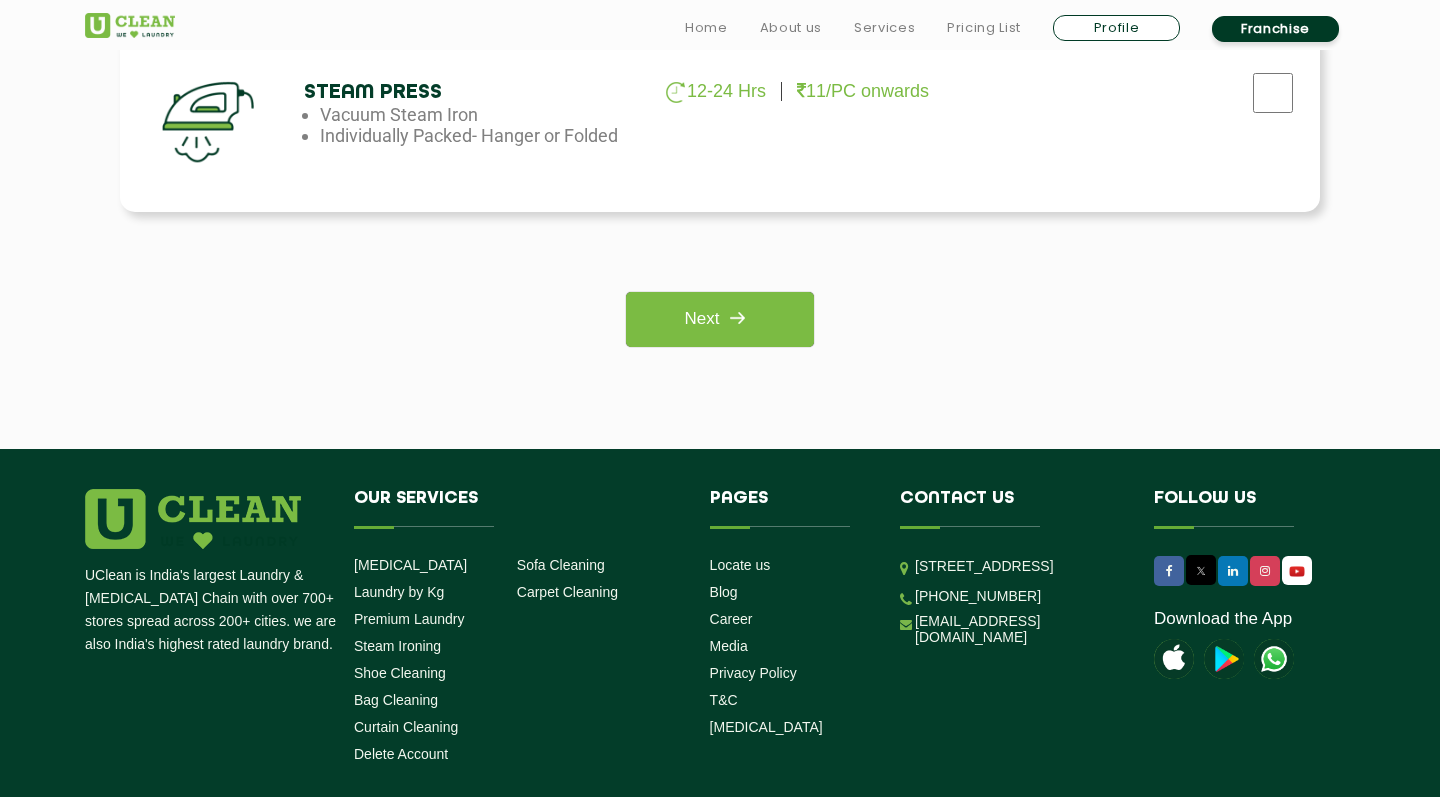 scroll, scrollTop: 1723, scrollLeft: 0, axis: vertical 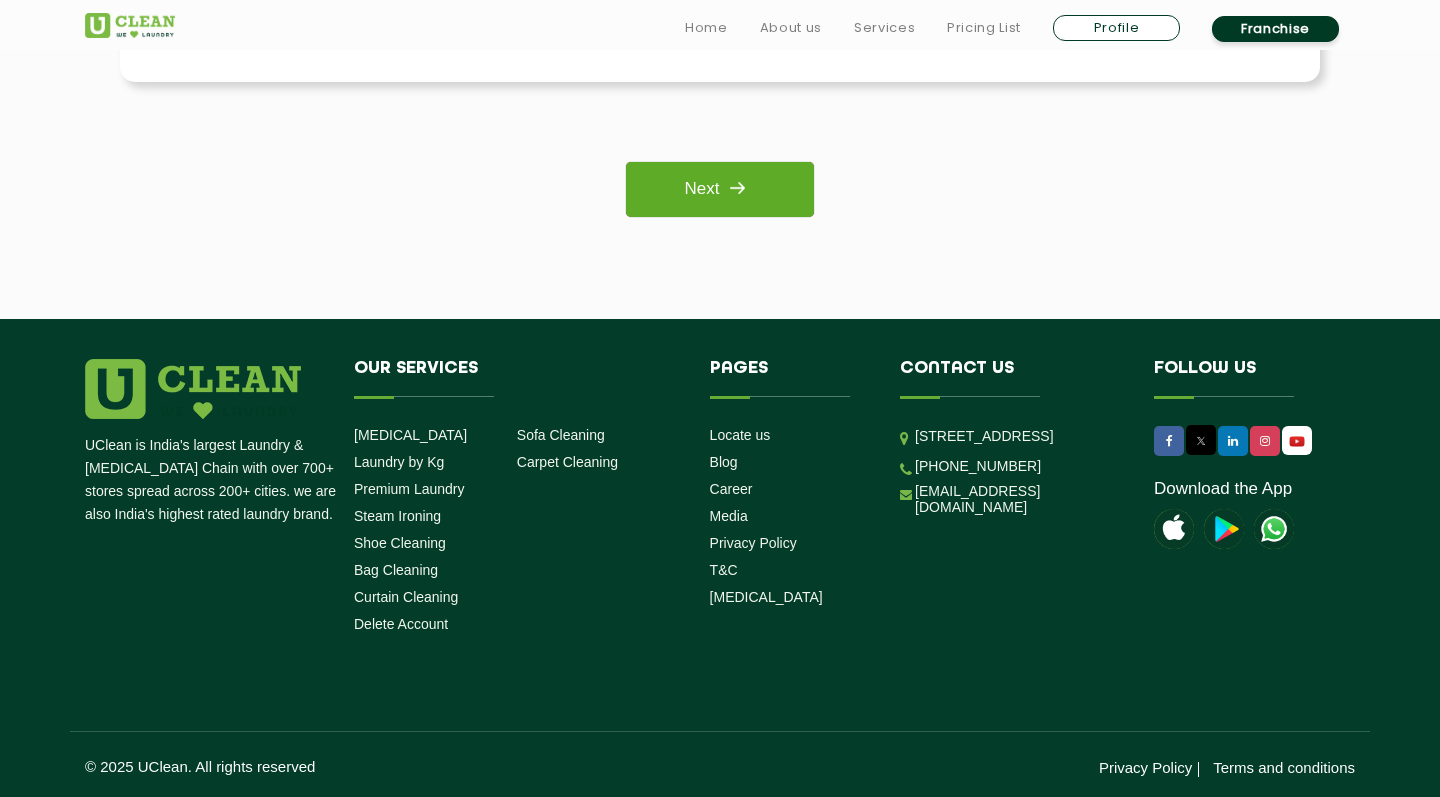 click at bounding box center [737, 188] 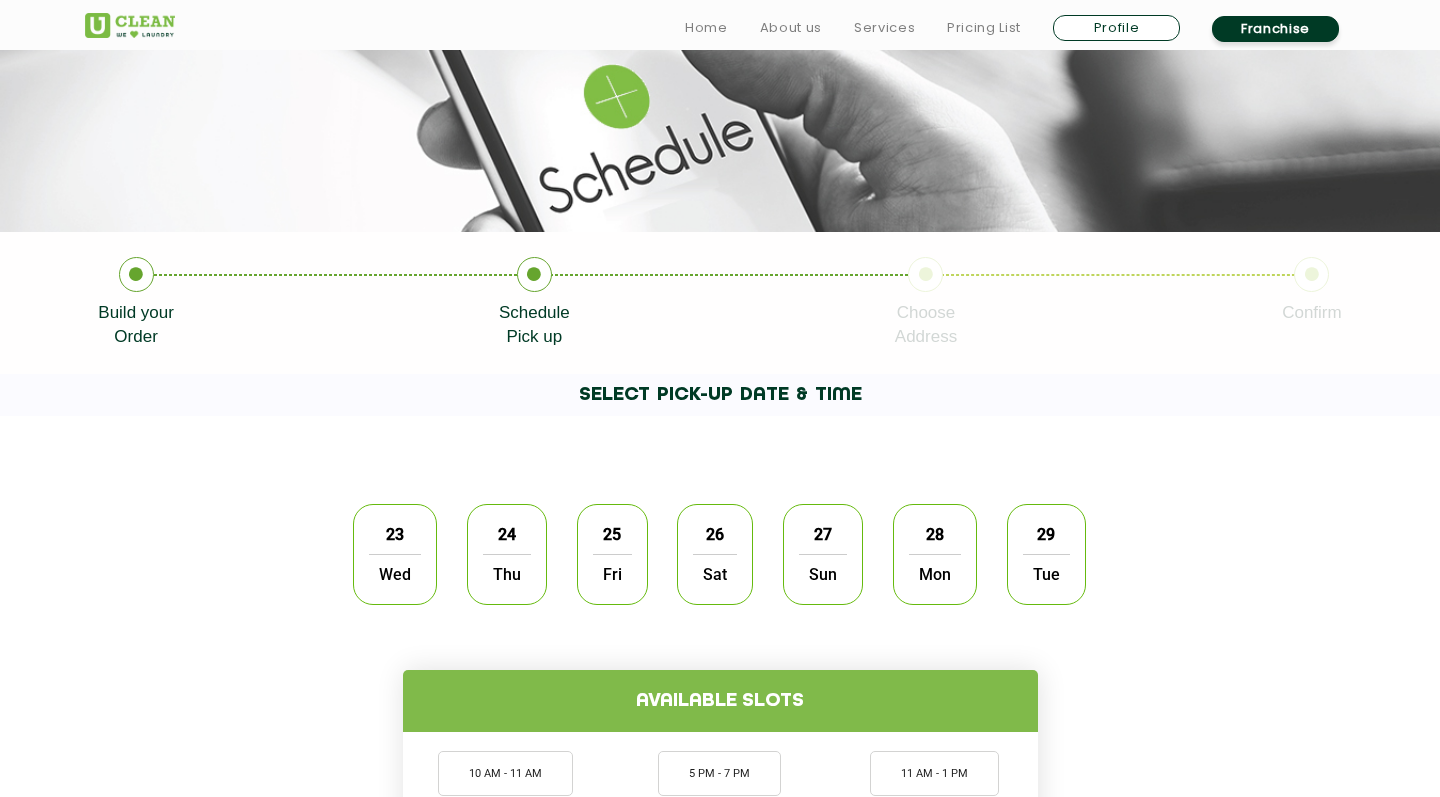 scroll, scrollTop: 240, scrollLeft: 0, axis: vertical 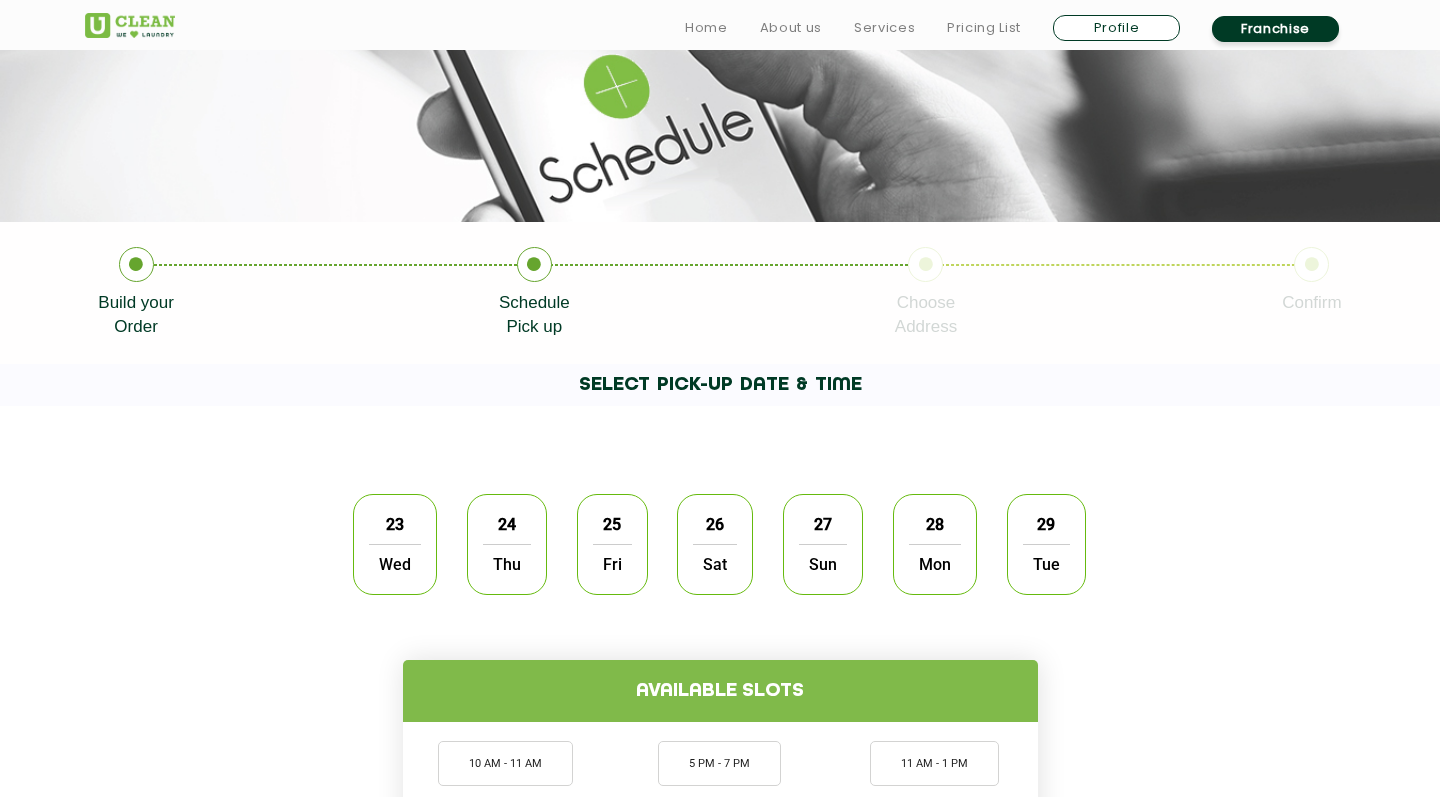 click on "25" 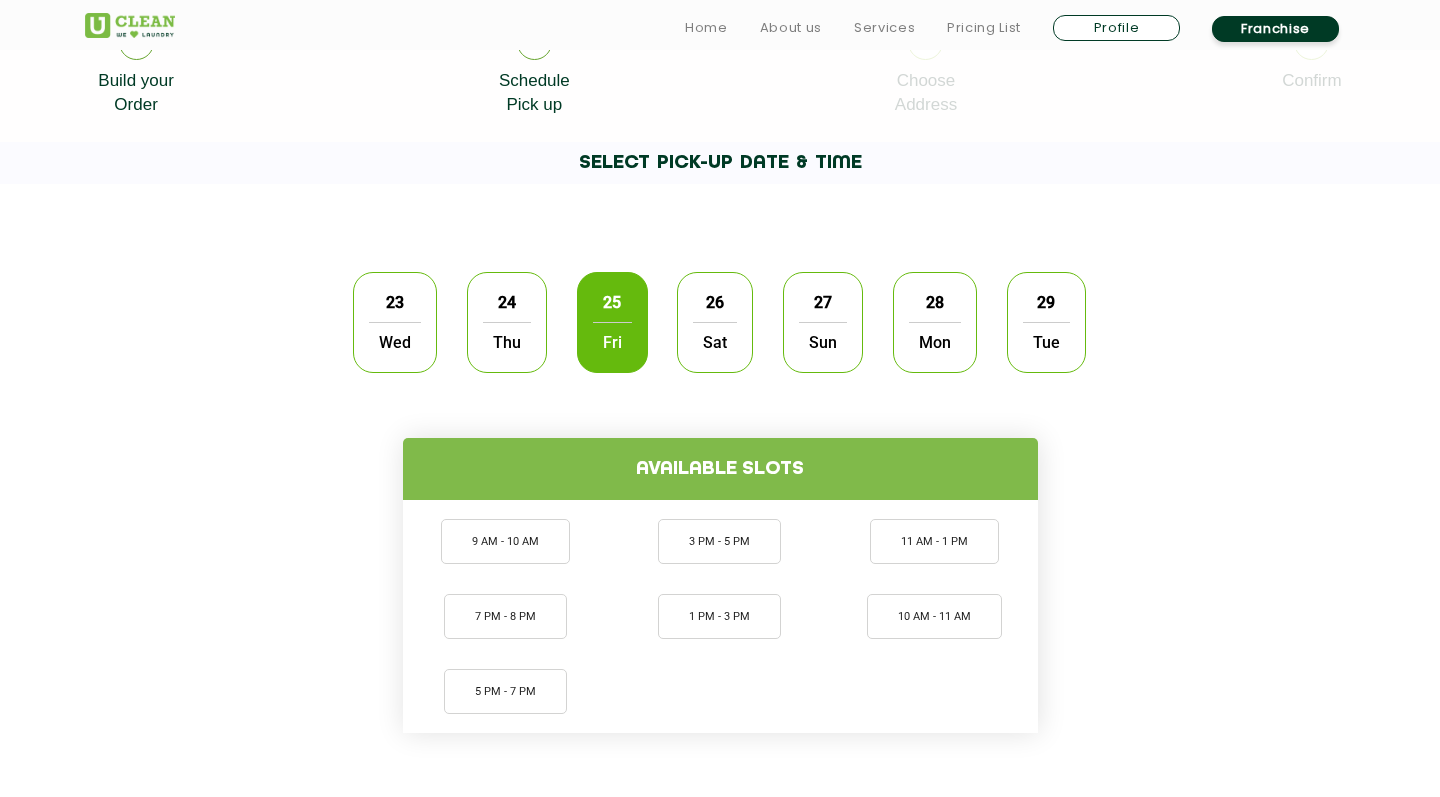 scroll, scrollTop: 471, scrollLeft: 0, axis: vertical 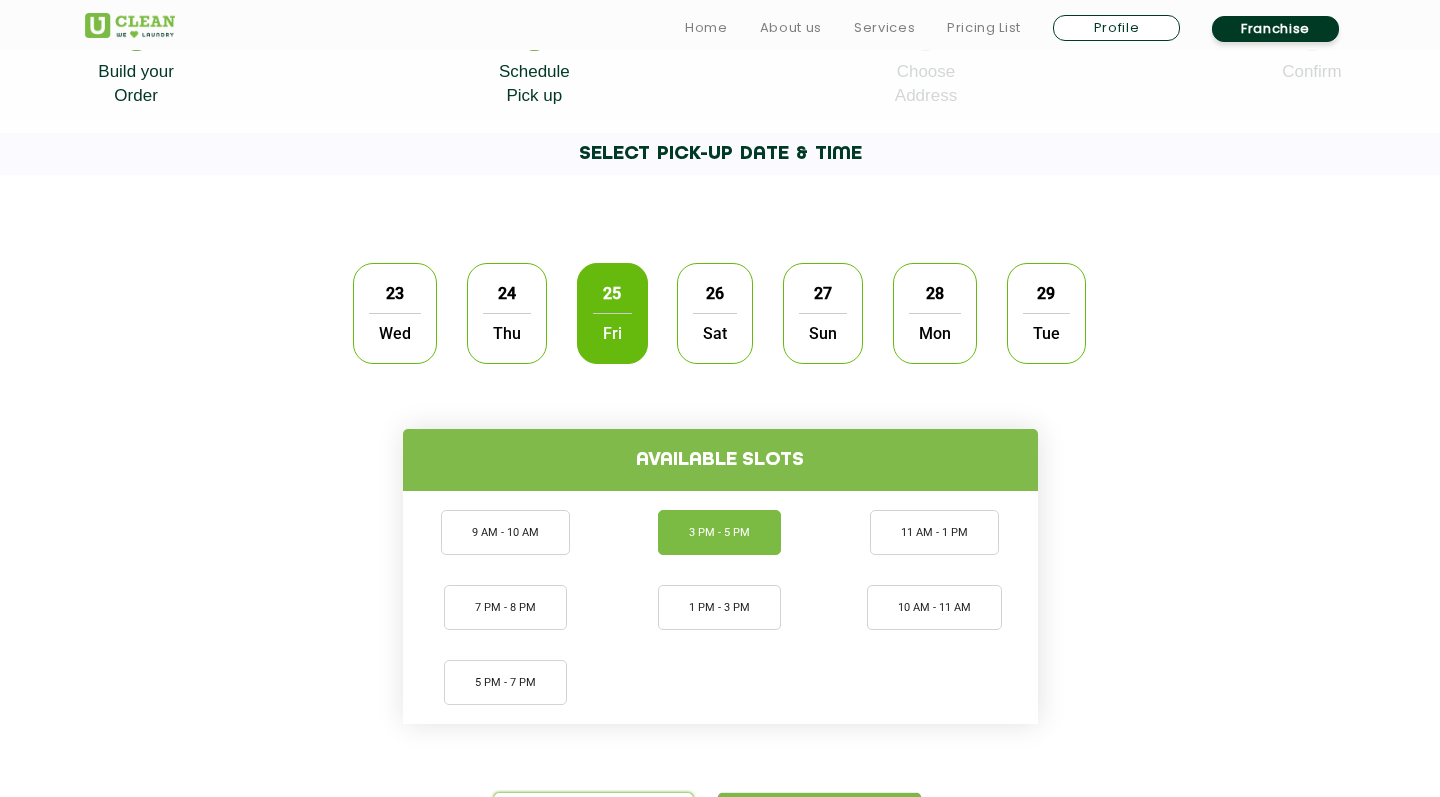 click on "3 PM - 5 PM" 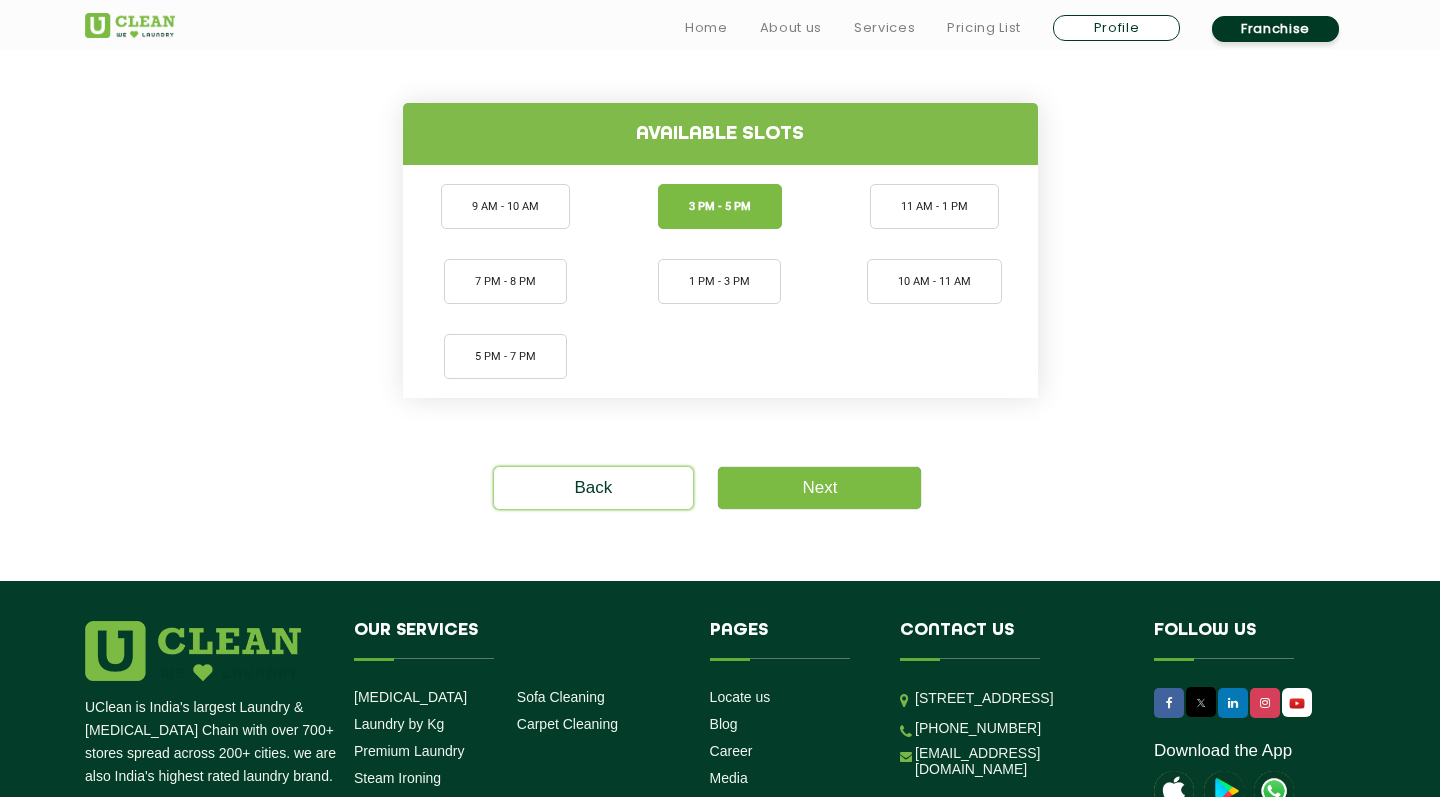 scroll, scrollTop: 799, scrollLeft: 0, axis: vertical 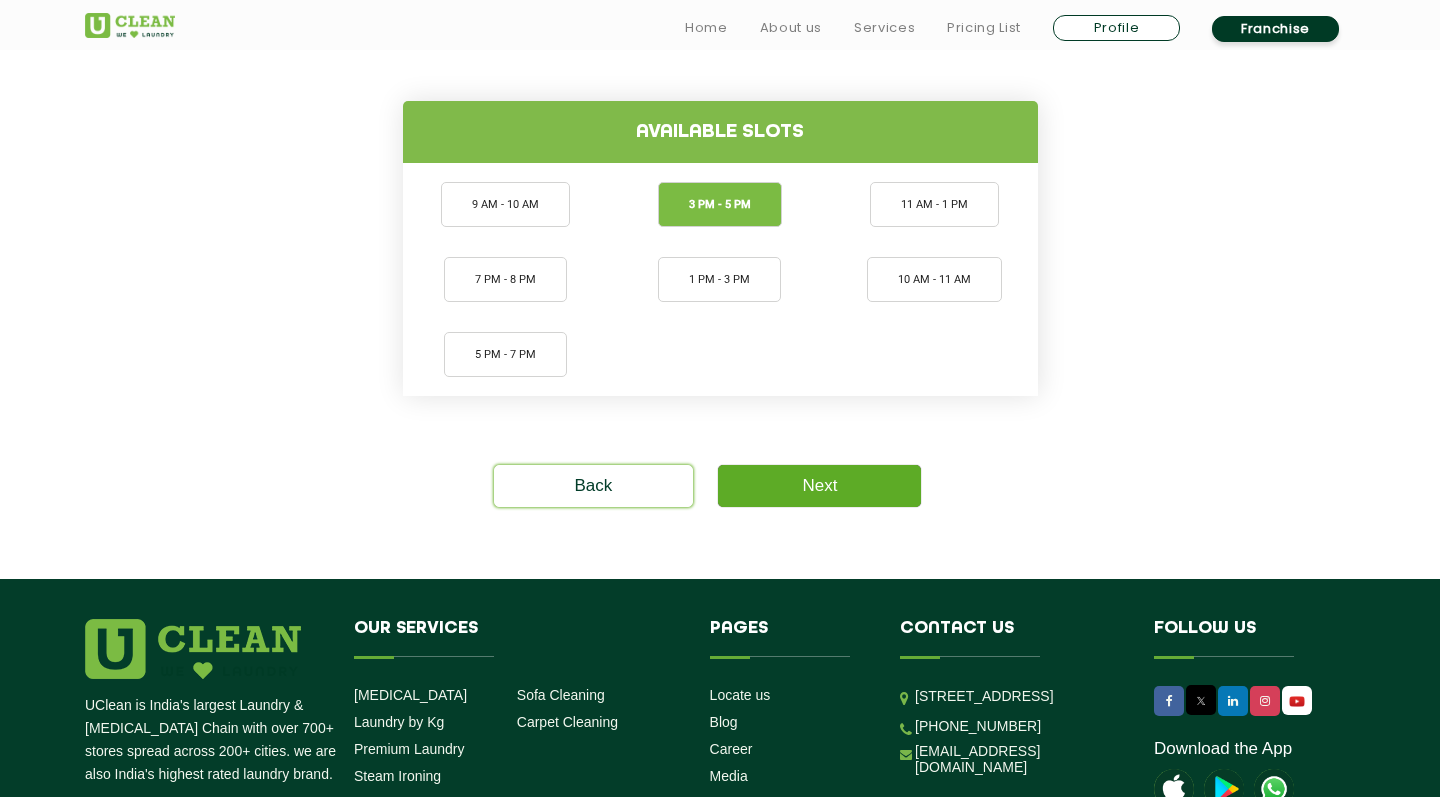 click on "Next" 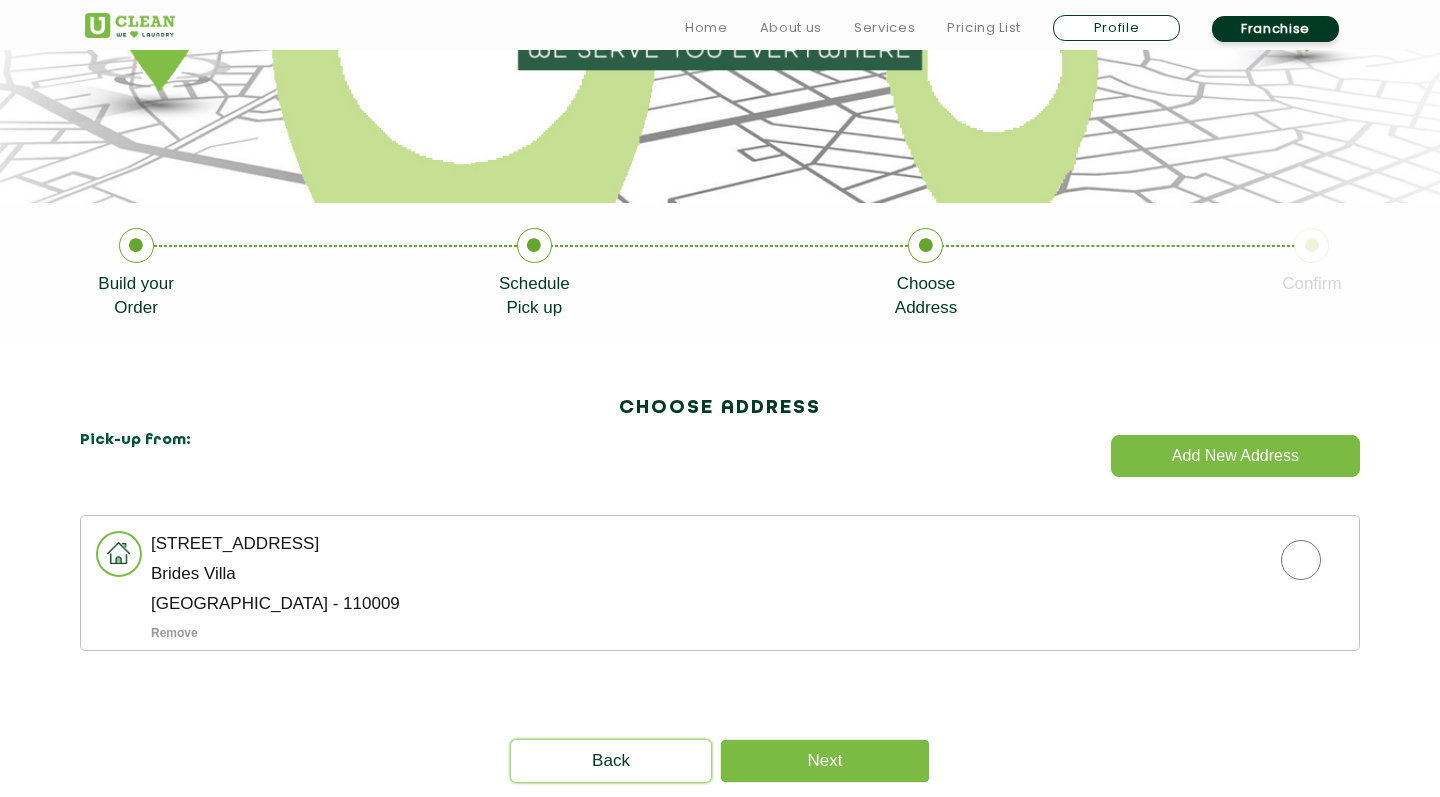 scroll, scrollTop: 266, scrollLeft: 0, axis: vertical 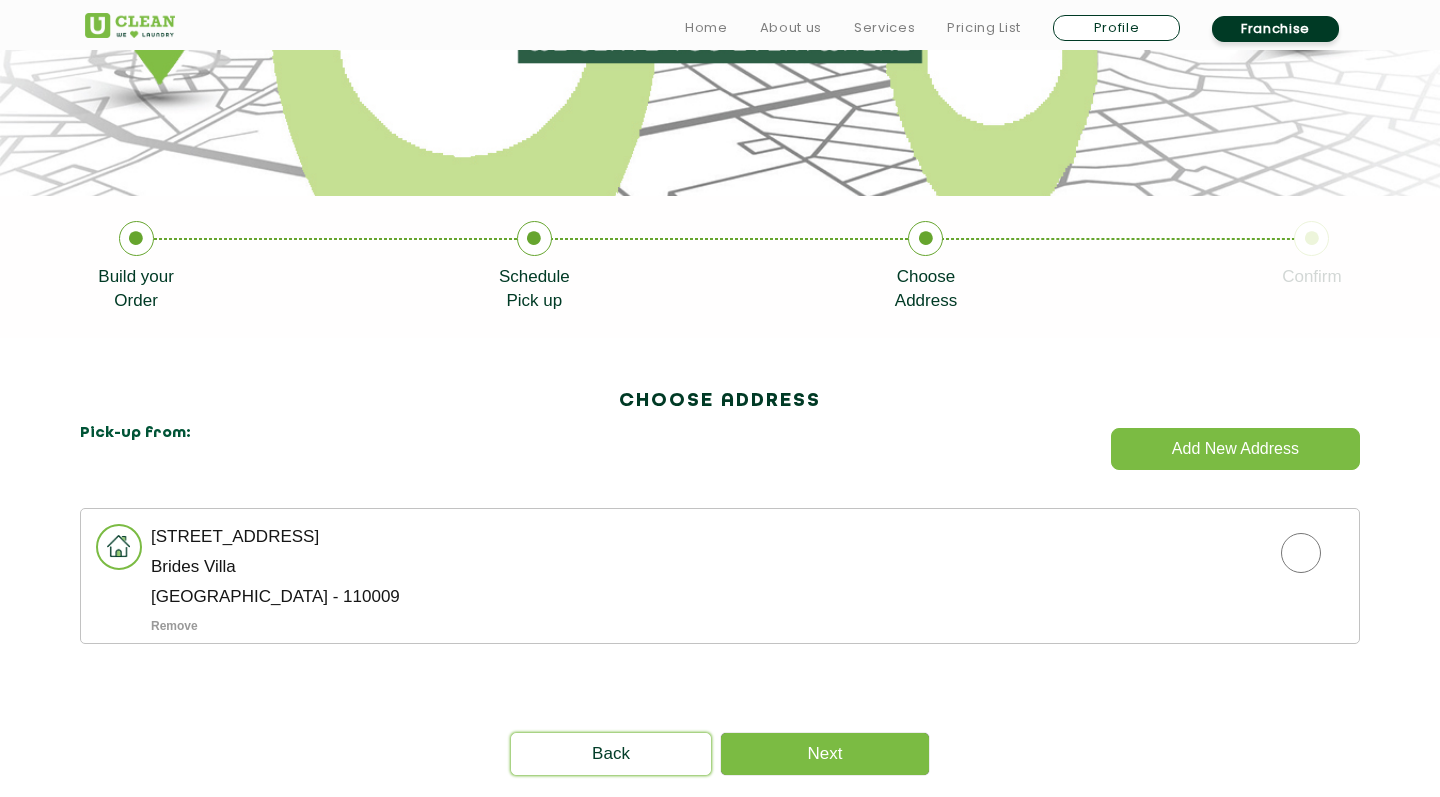 click 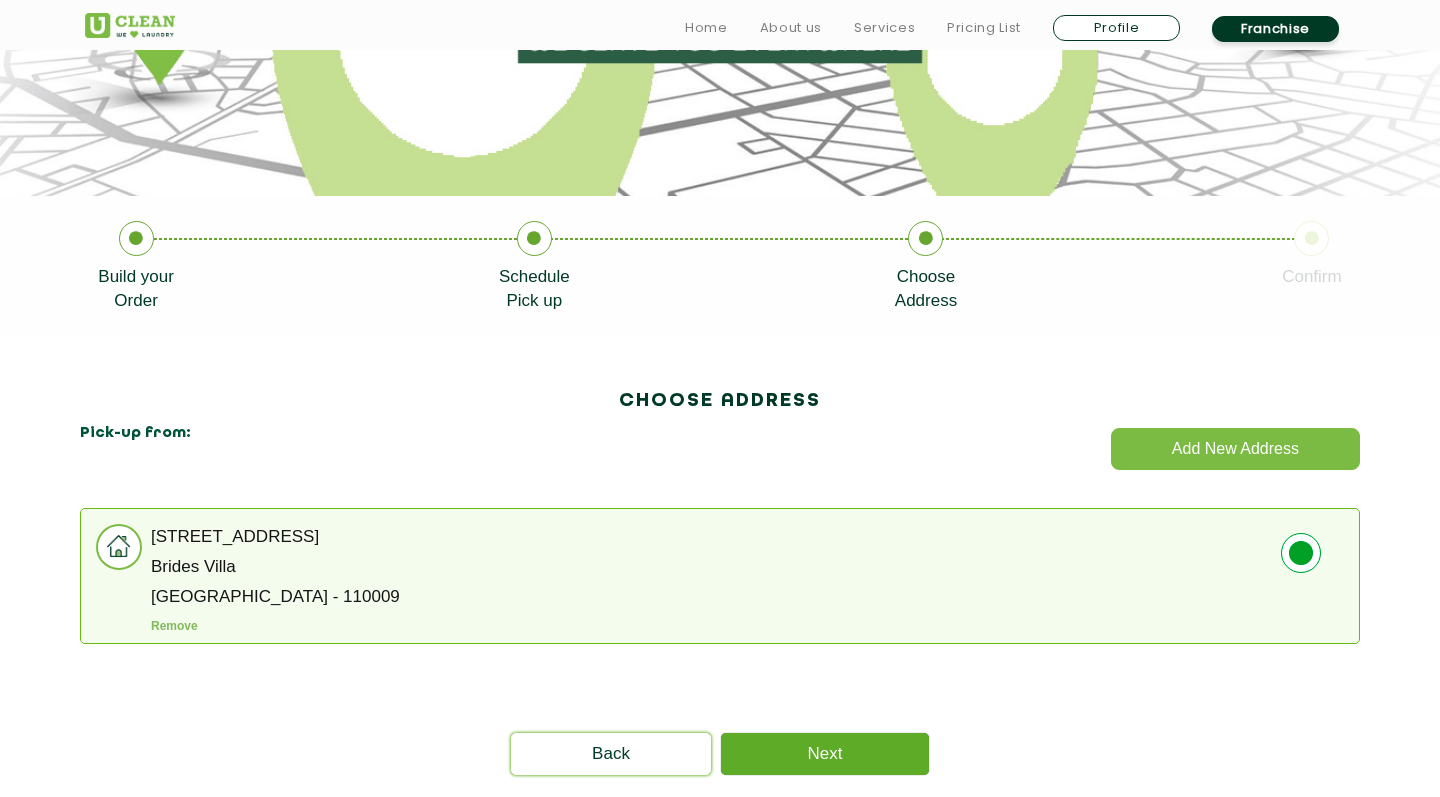 click on "Next" 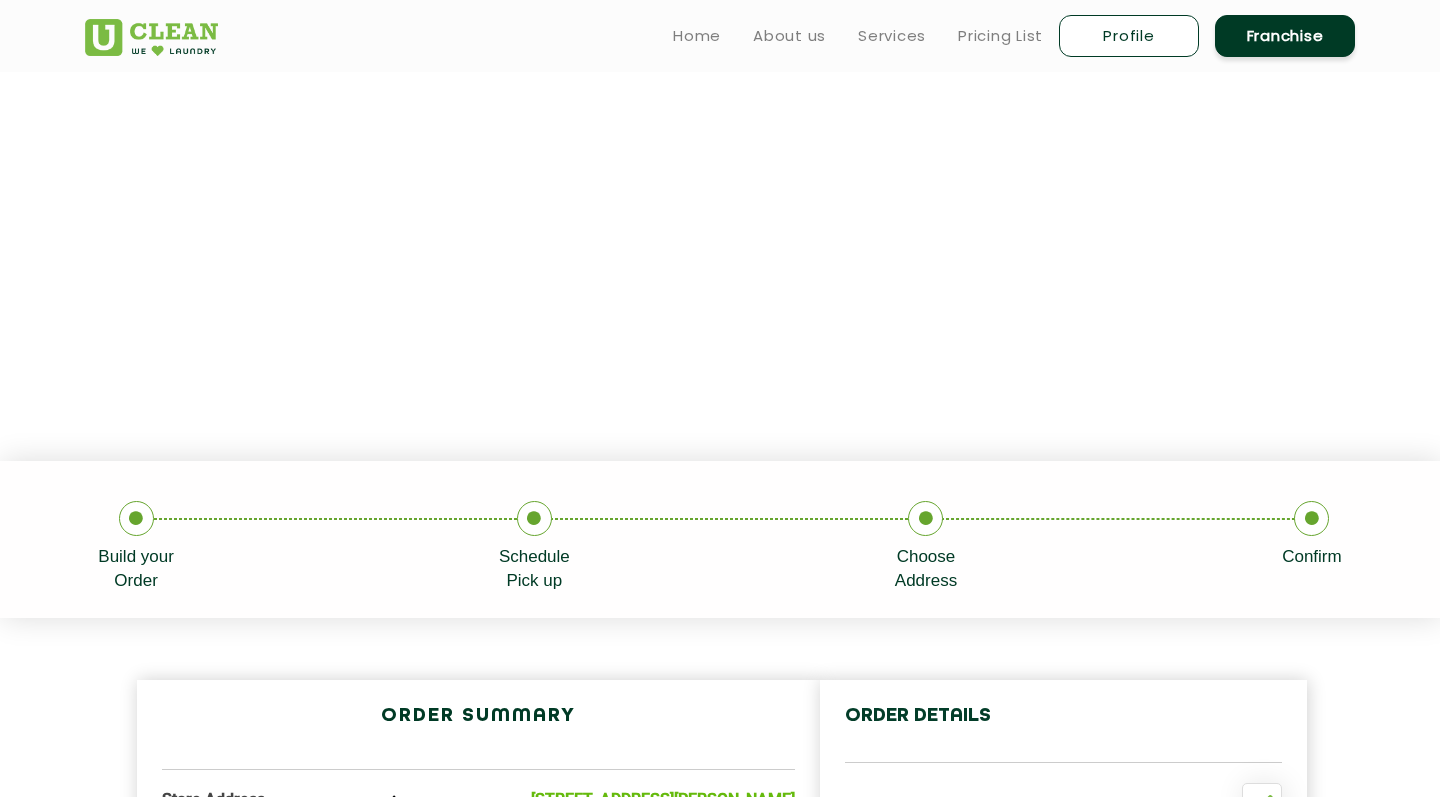 scroll, scrollTop: 0, scrollLeft: 0, axis: both 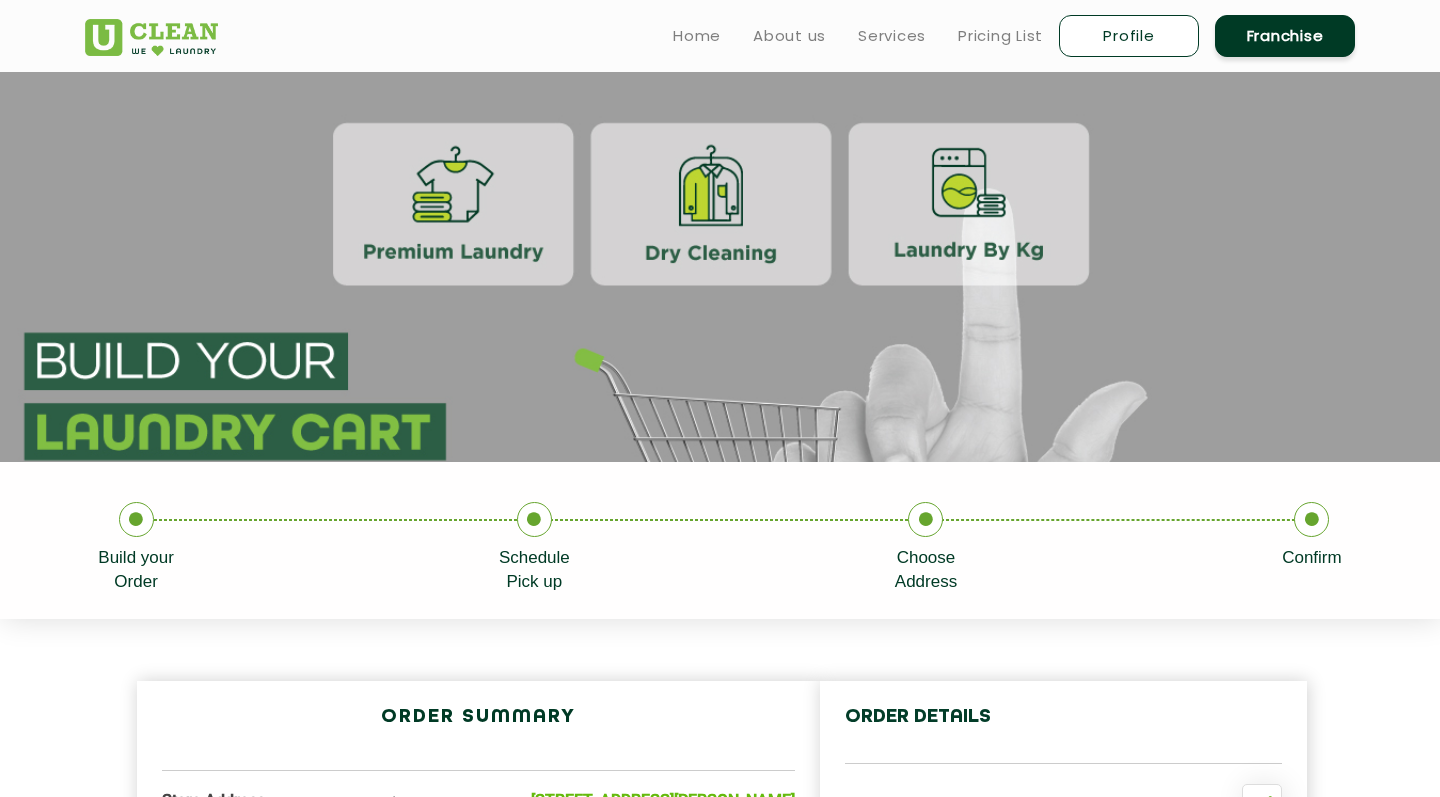 click 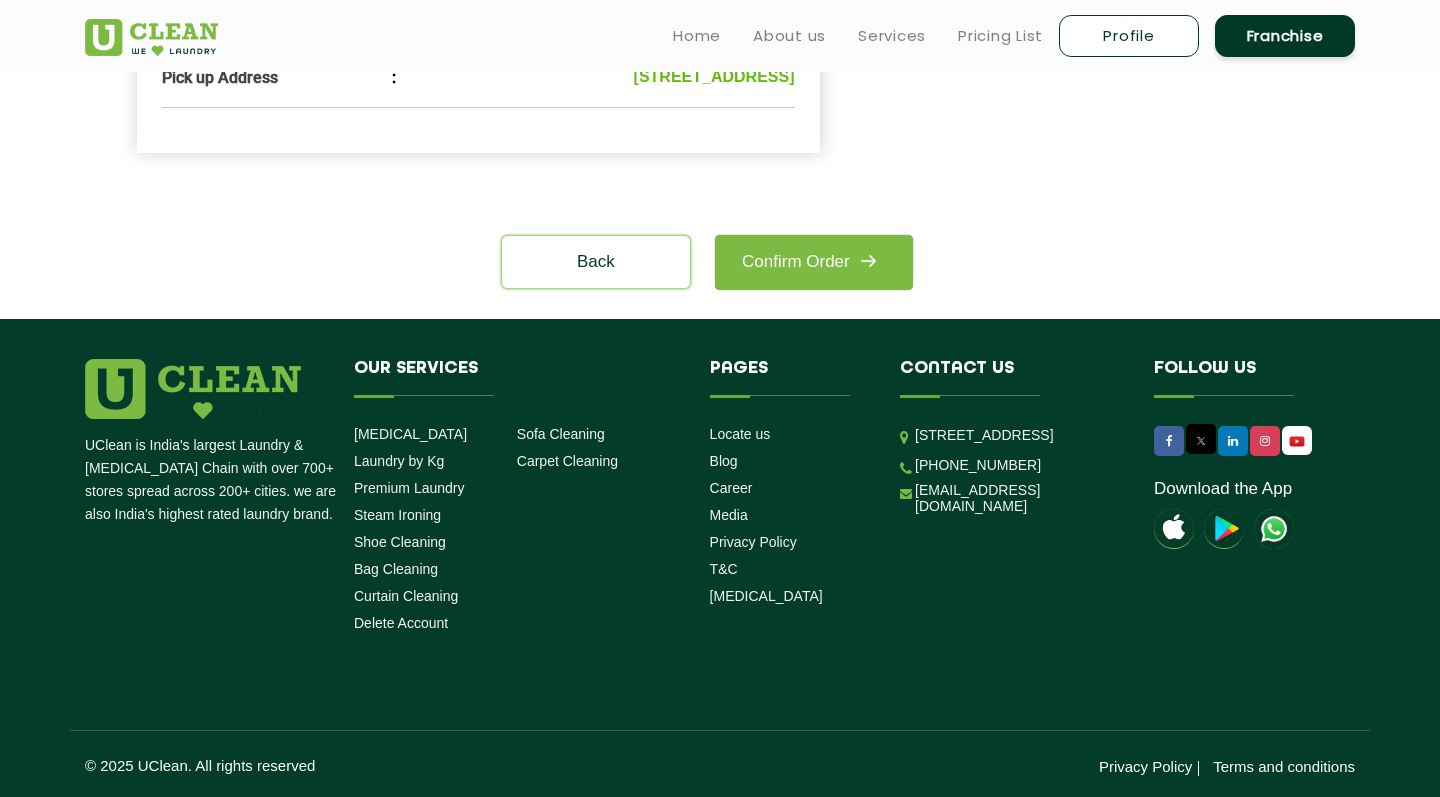 scroll, scrollTop: 961, scrollLeft: 0, axis: vertical 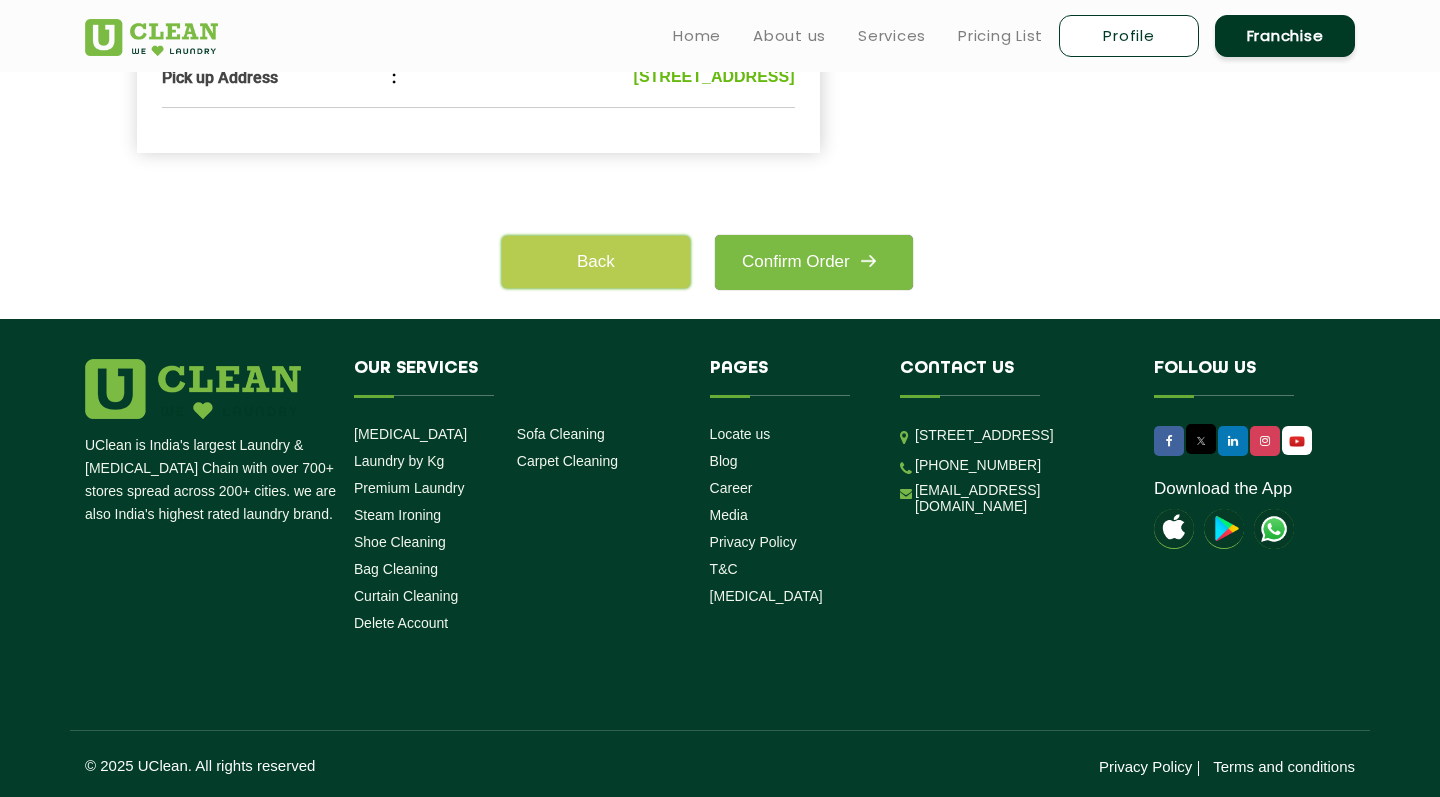 click on "Back" 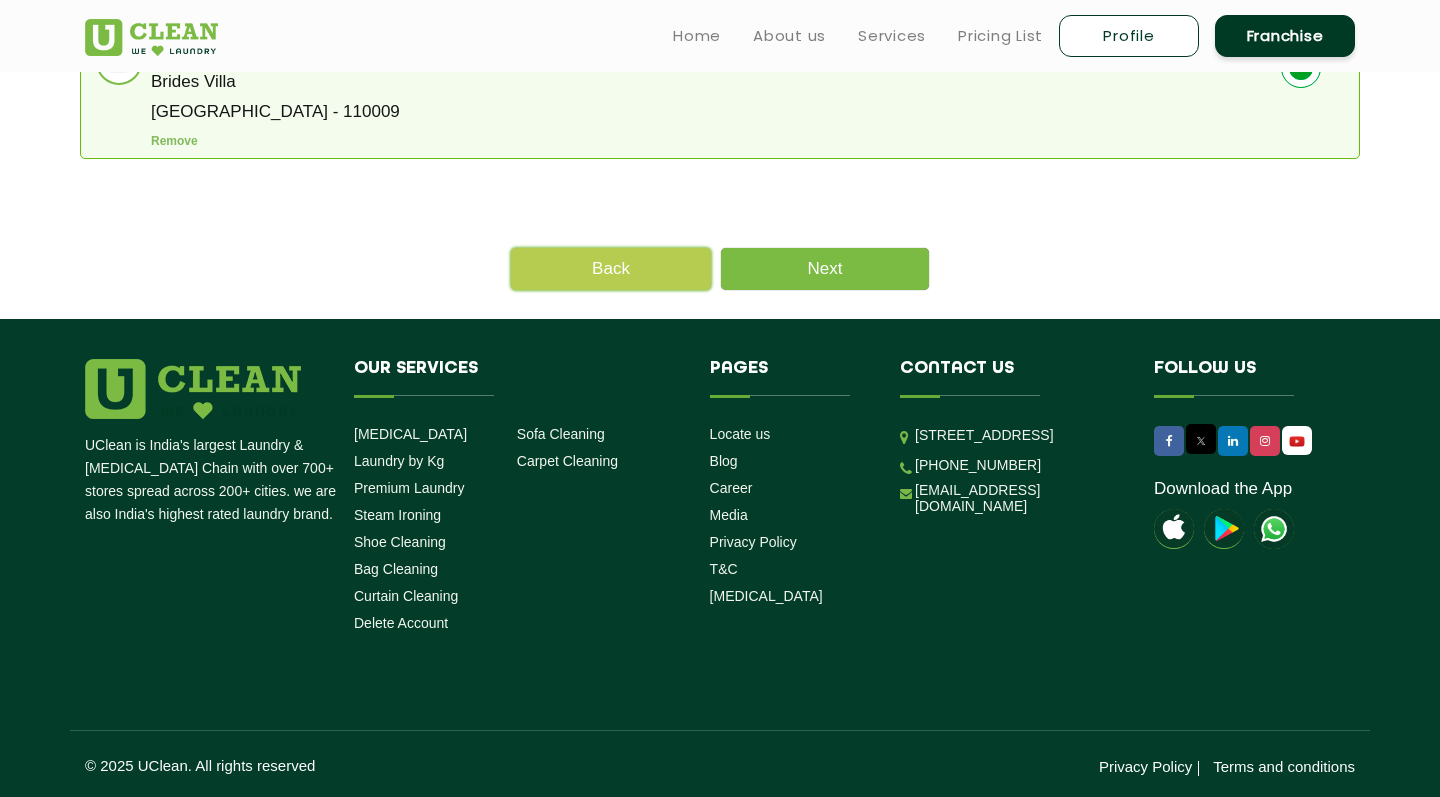 scroll, scrollTop: 751, scrollLeft: 0, axis: vertical 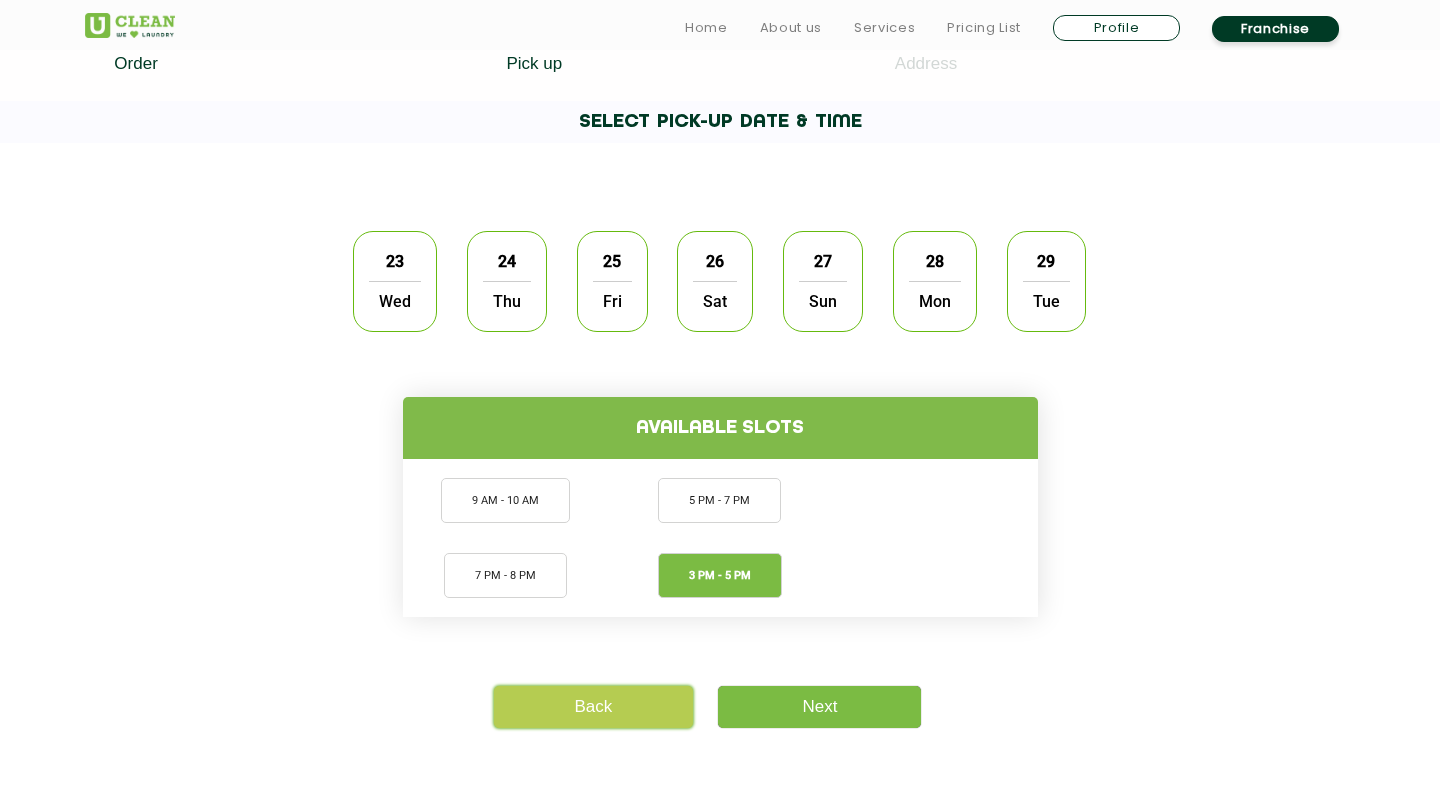 click on "Back" 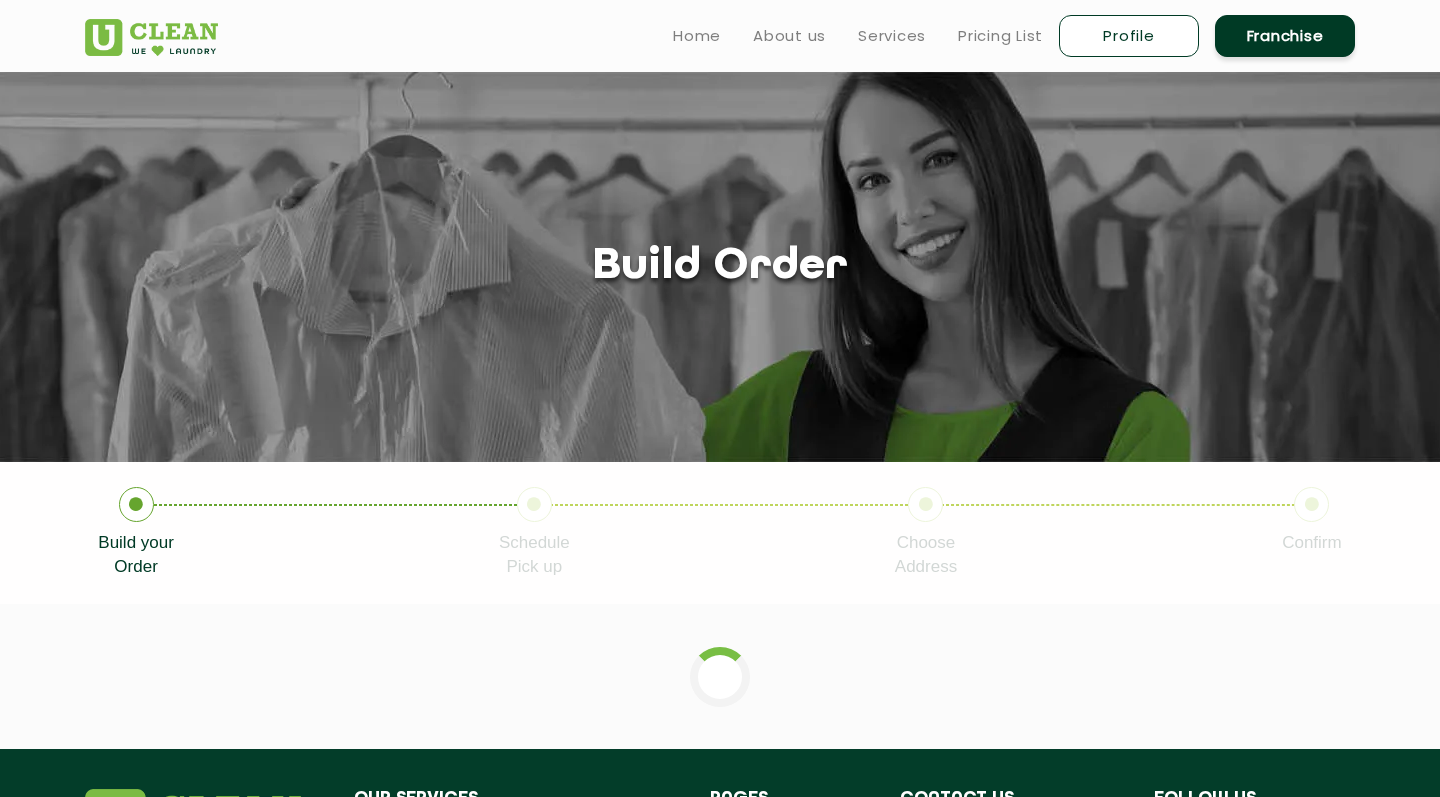 click 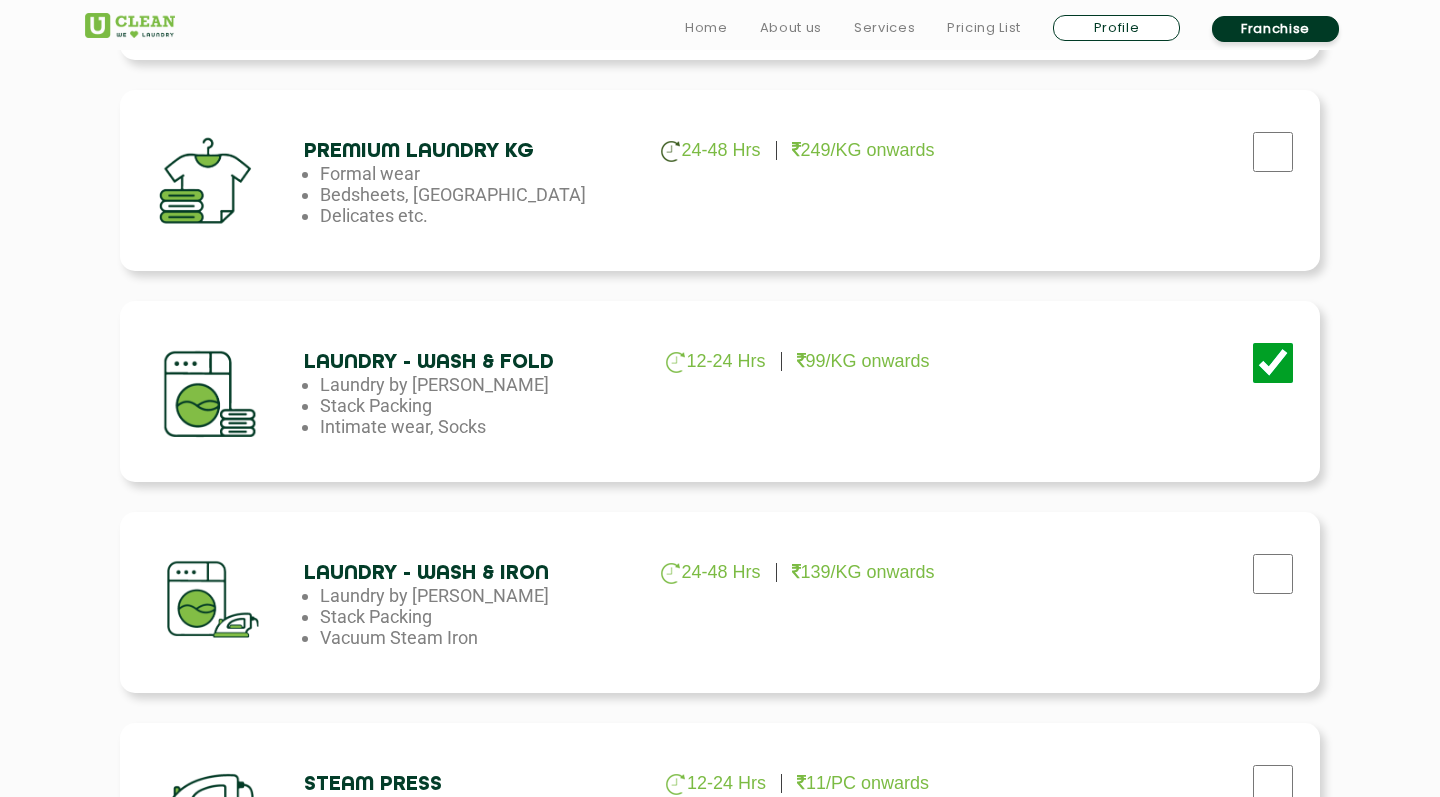 scroll, scrollTop: 919, scrollLeft: 0, axis: vertical 